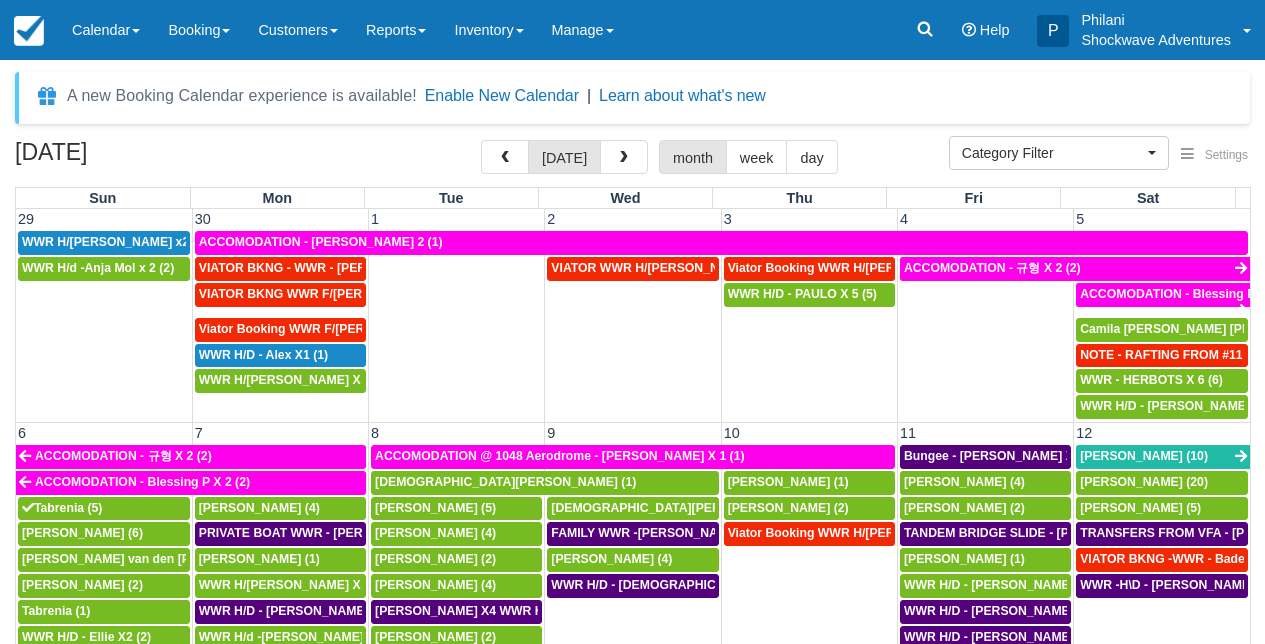 select 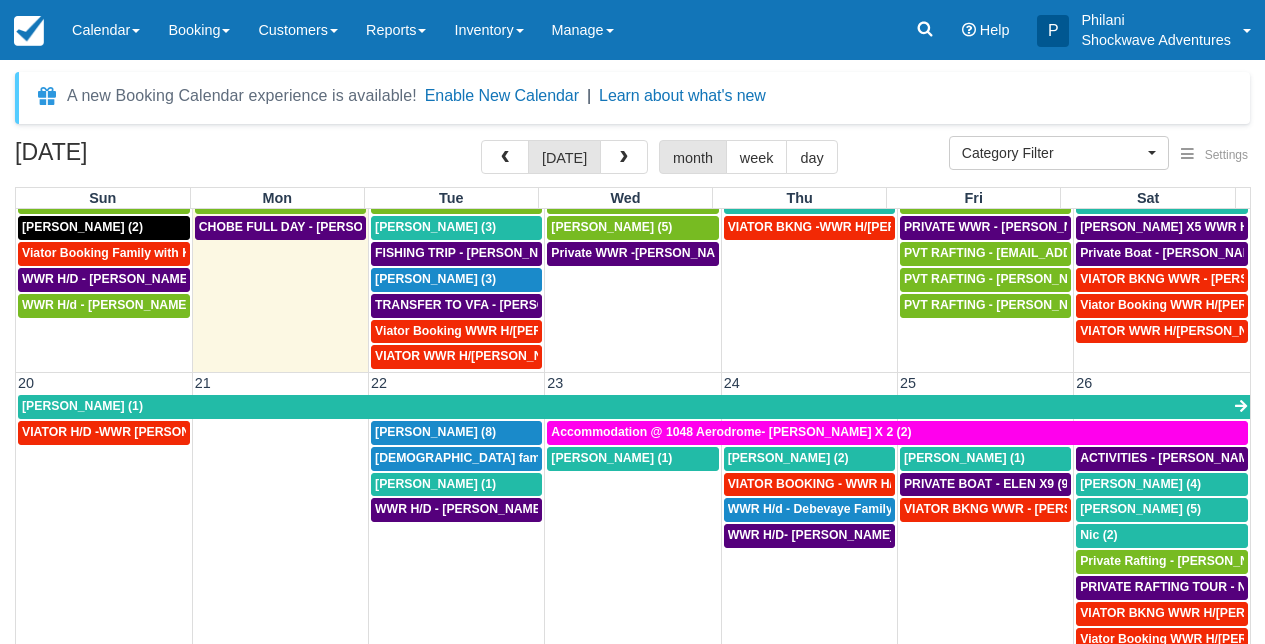 scroll, scrollTop: 486, scrollLeft: 0, axis: vertical 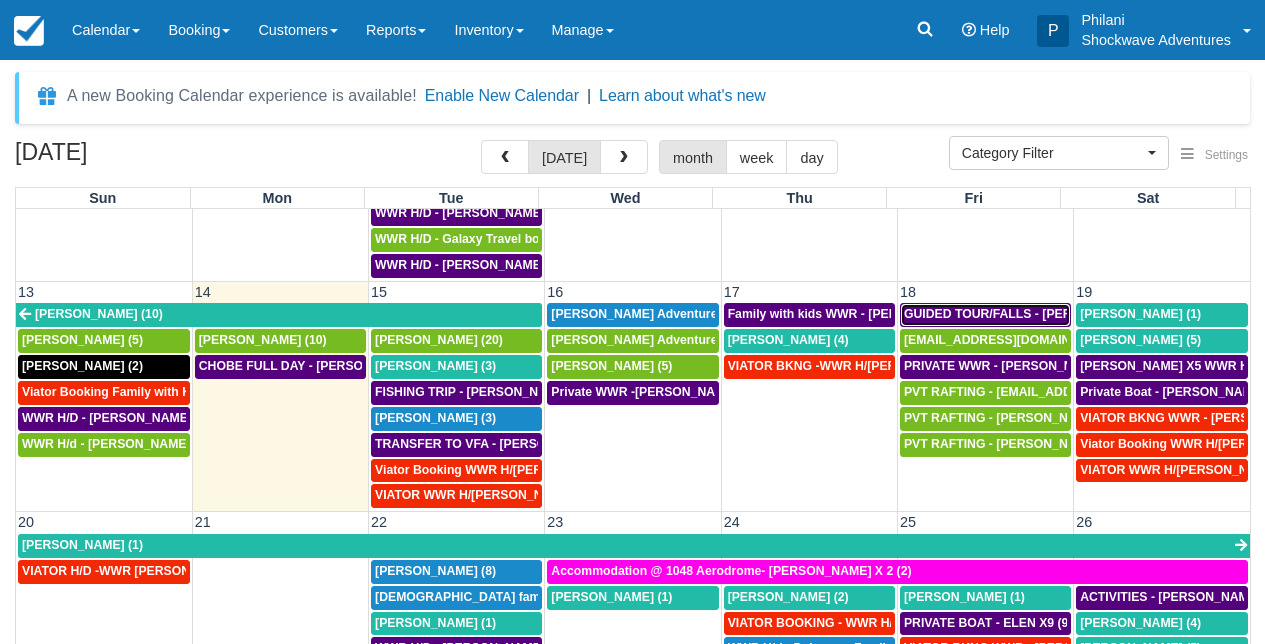 click on "GUIDED TOUR/FALLS  - TRACY LE X 18 (18)" at bounding box center [1061, 314] 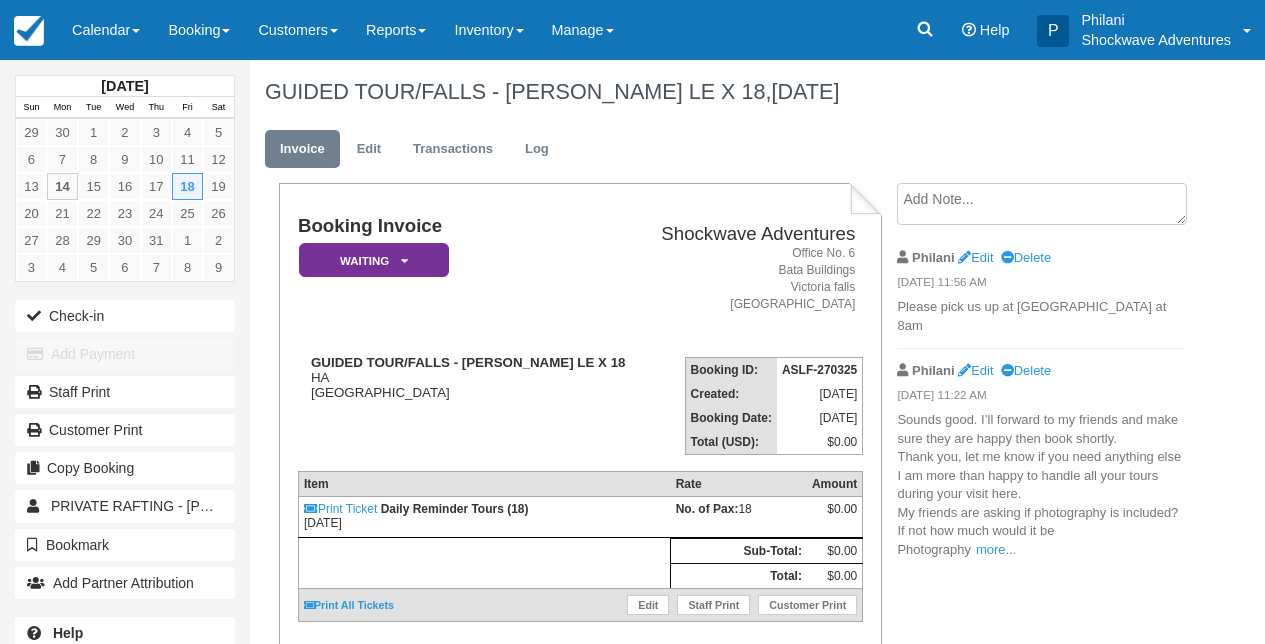 scroll, scrollTop: 0, scrollLeft: 0, axis: both 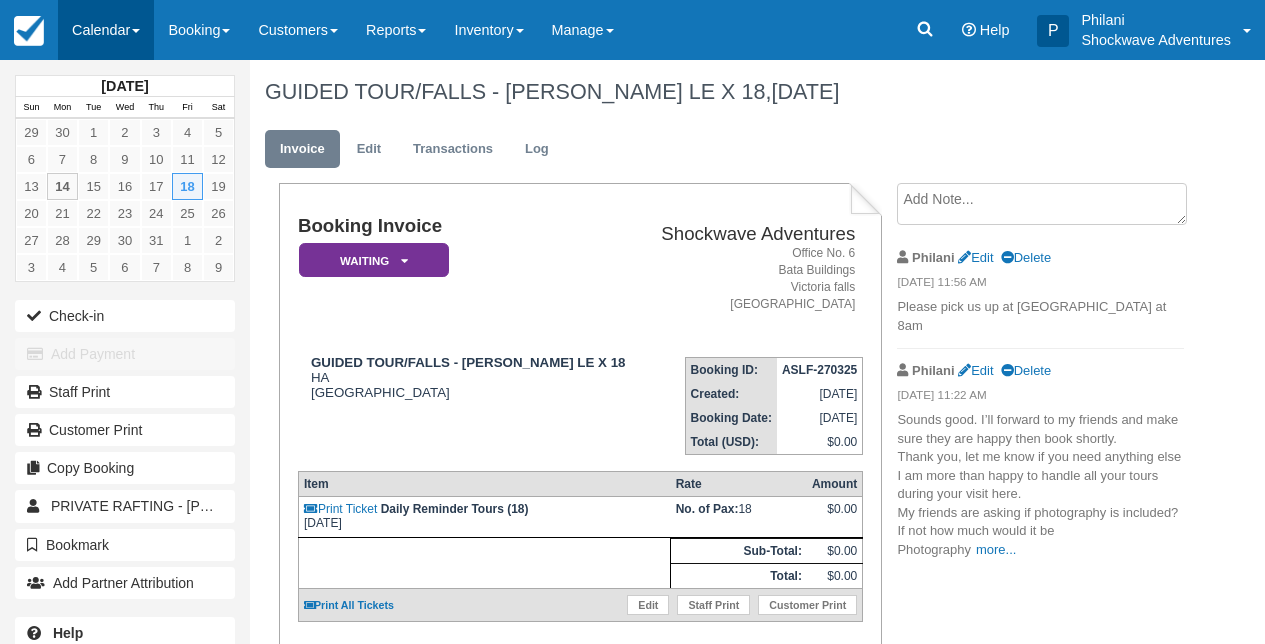 click on "Calendar" at bounding box center [106, 30] 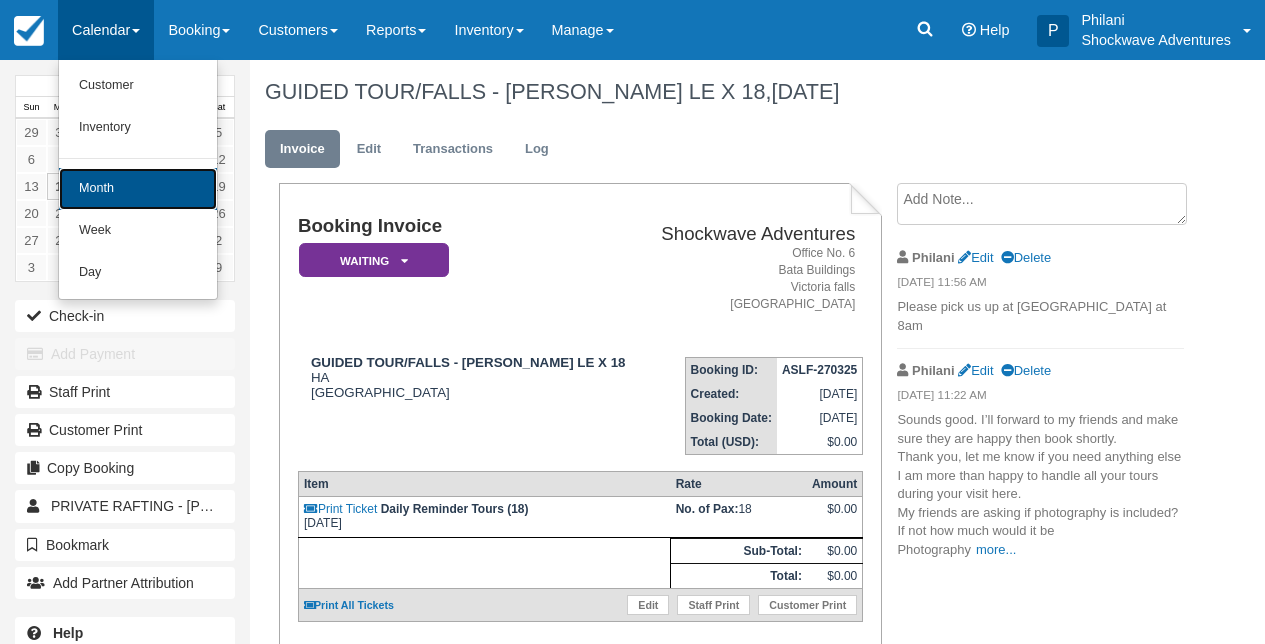 click on "Month" at bounding box center [138, 189] 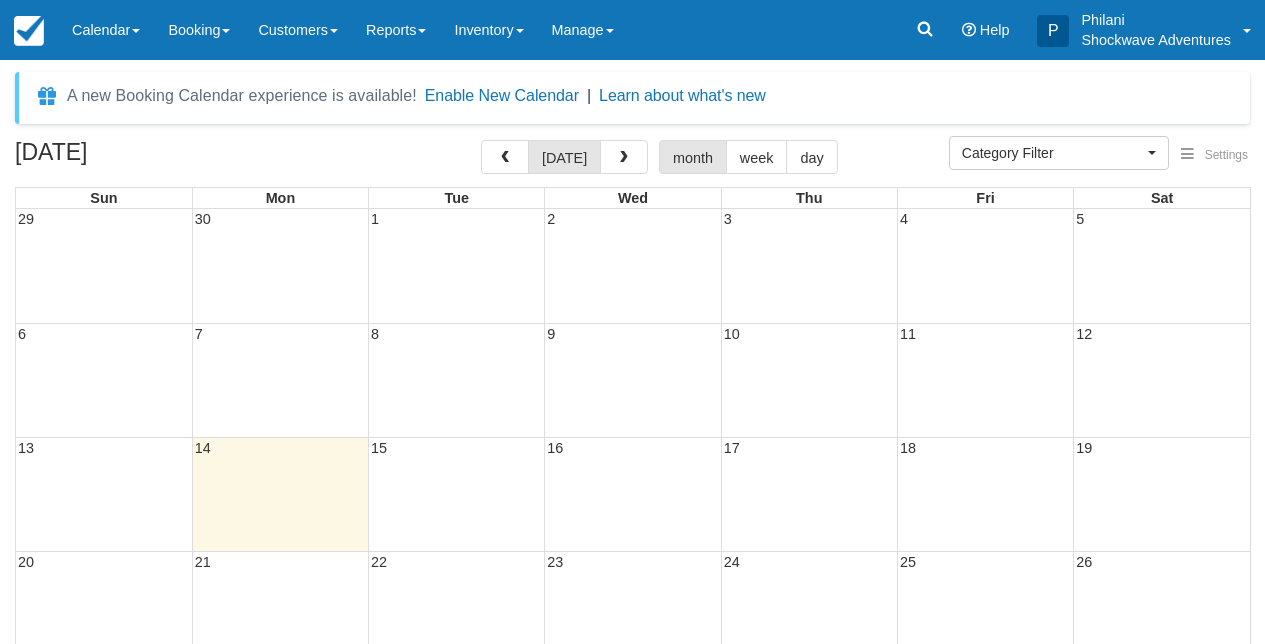 select 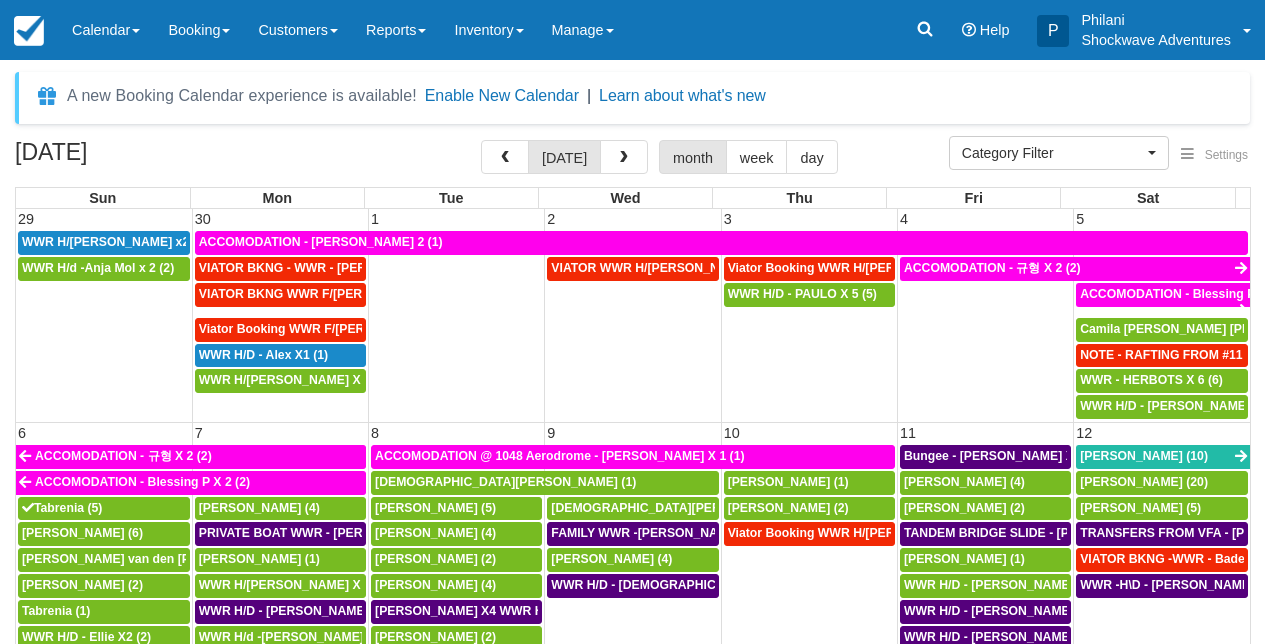 scroll, scrollTop: 0, scrollLeft: 0, axis: both 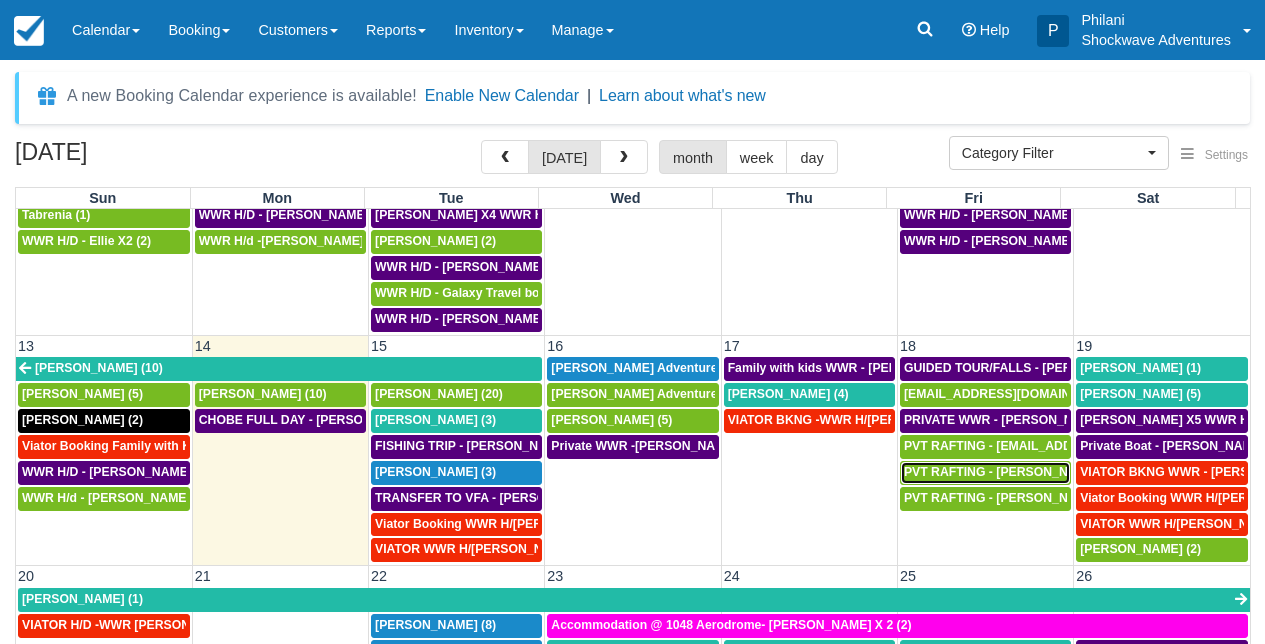 click on "PVT RAFTING - SIMON (10)" at bounding box center [1014, 472] 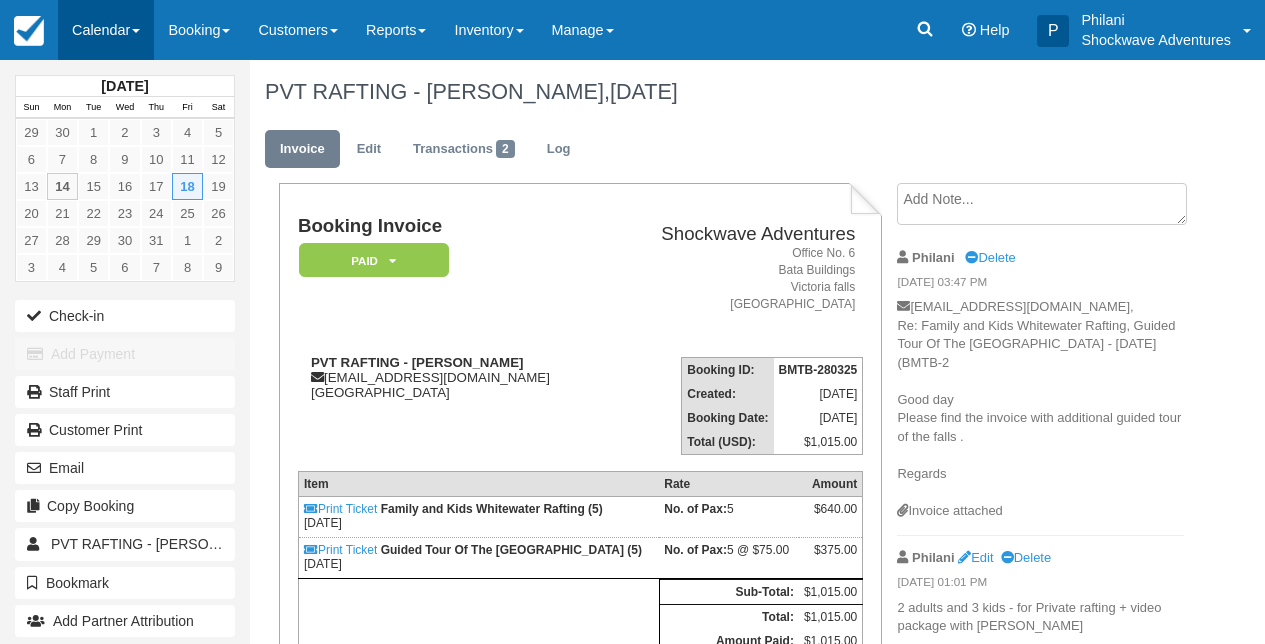 scroll, scrollTop: 0, scrollLeft: 0, axis: both 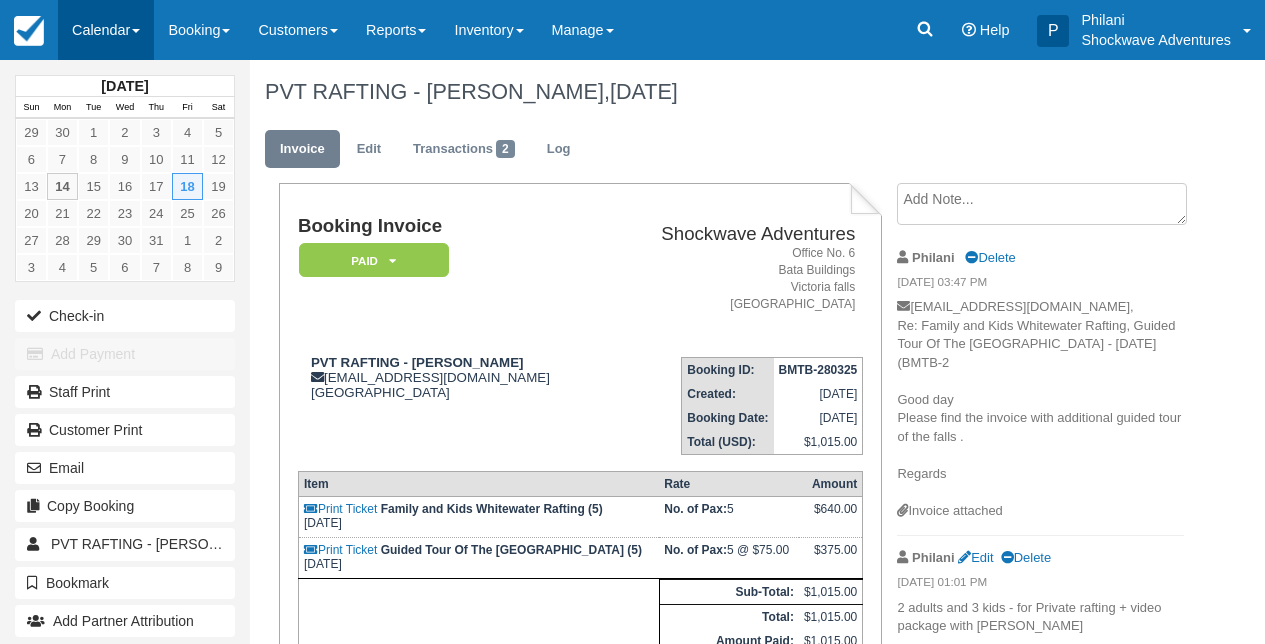 click on "Calendar" at bounding box center (106, 30) 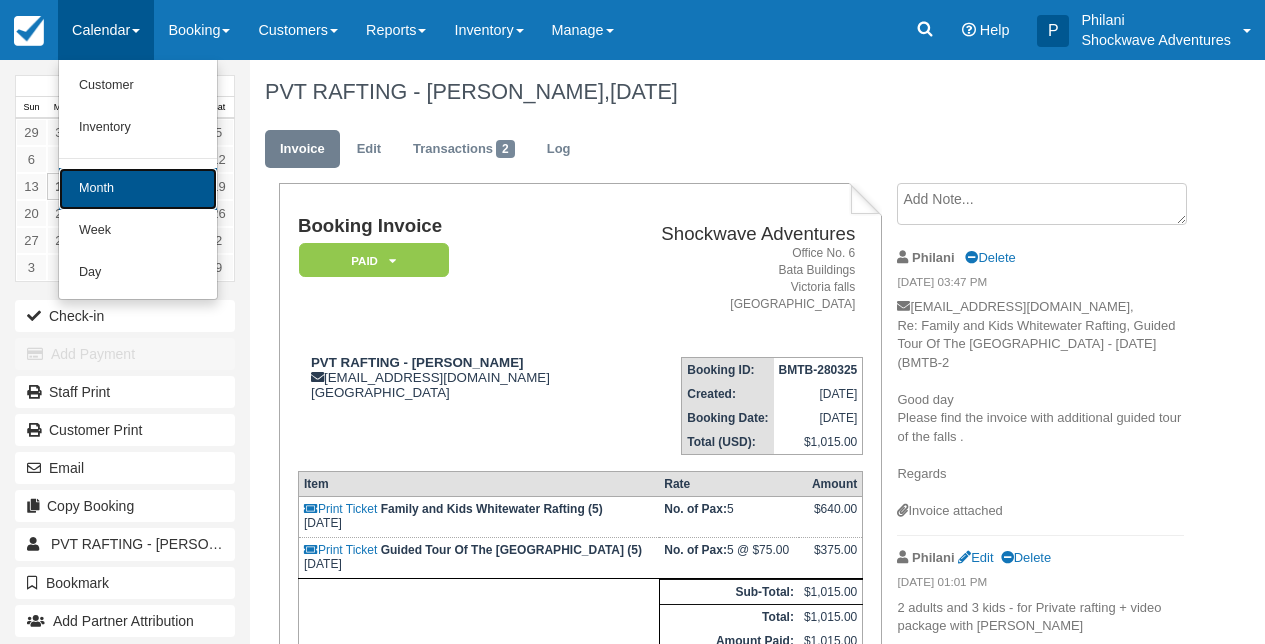 click on "Month" at bounding box center (138, 189) 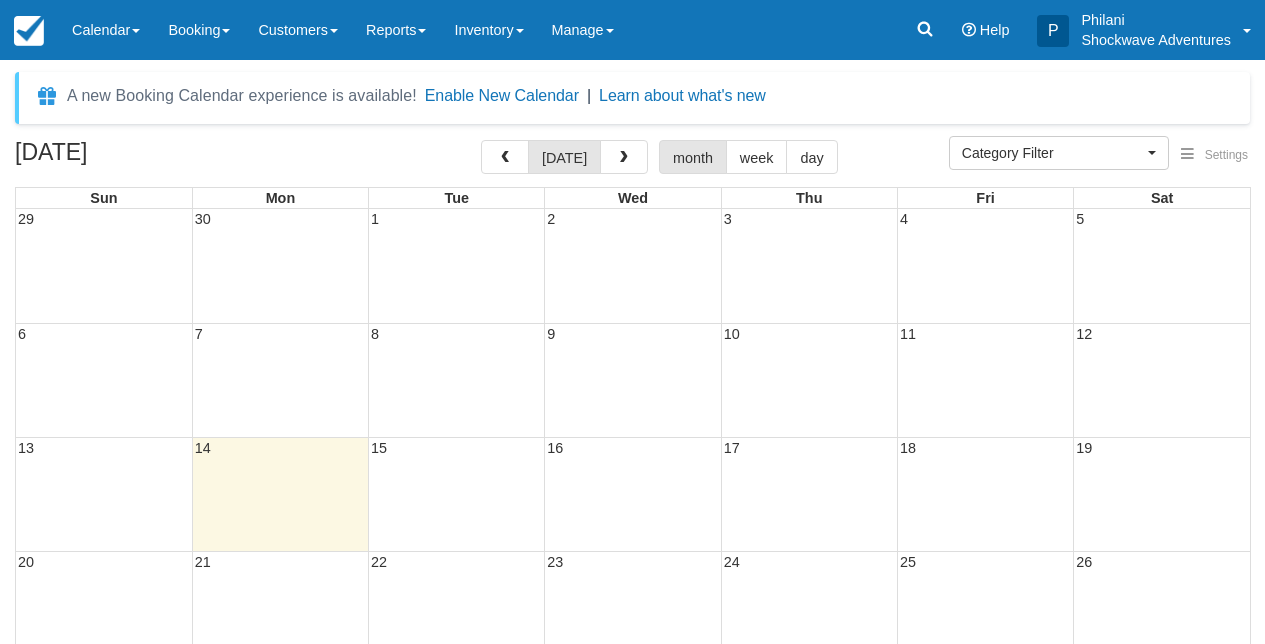 select 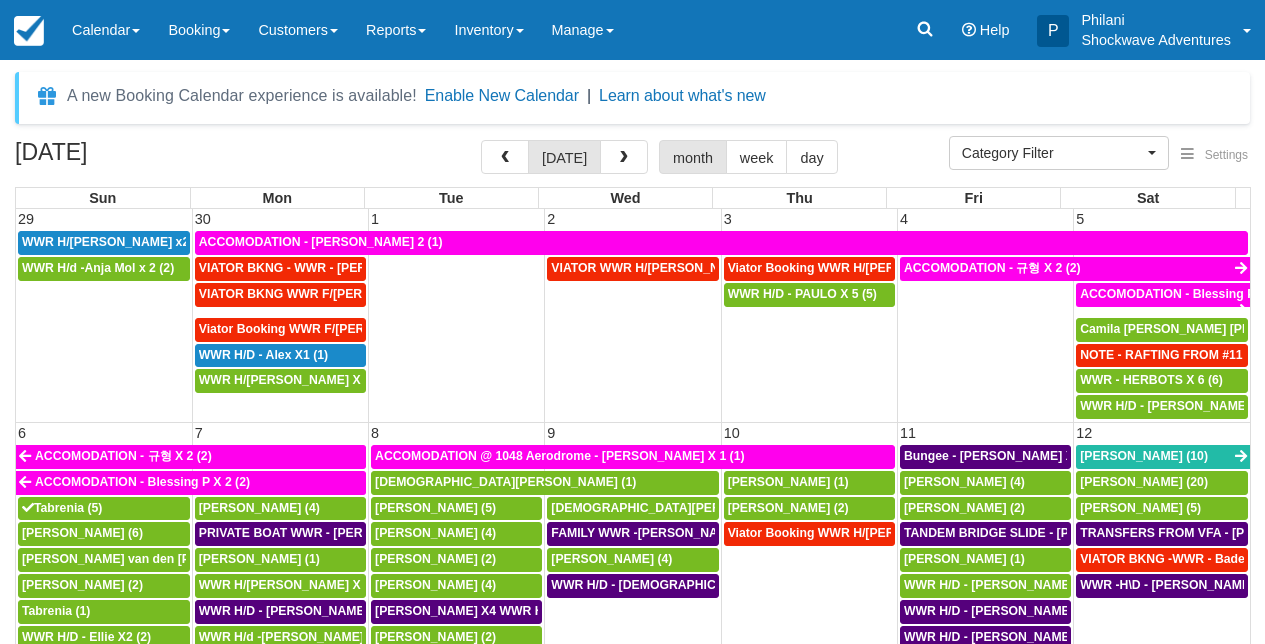 scroll, scrollTop: 0, scrollLeft: 0, axis: both 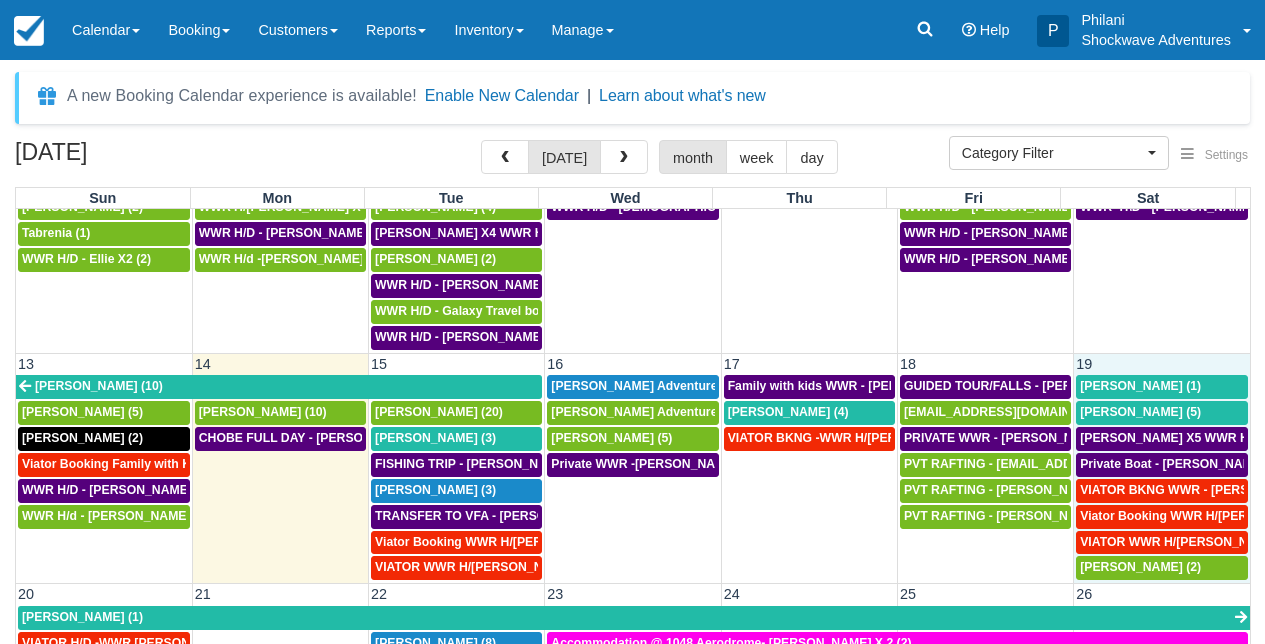 click on "19" at bounding box center [1162, 363] 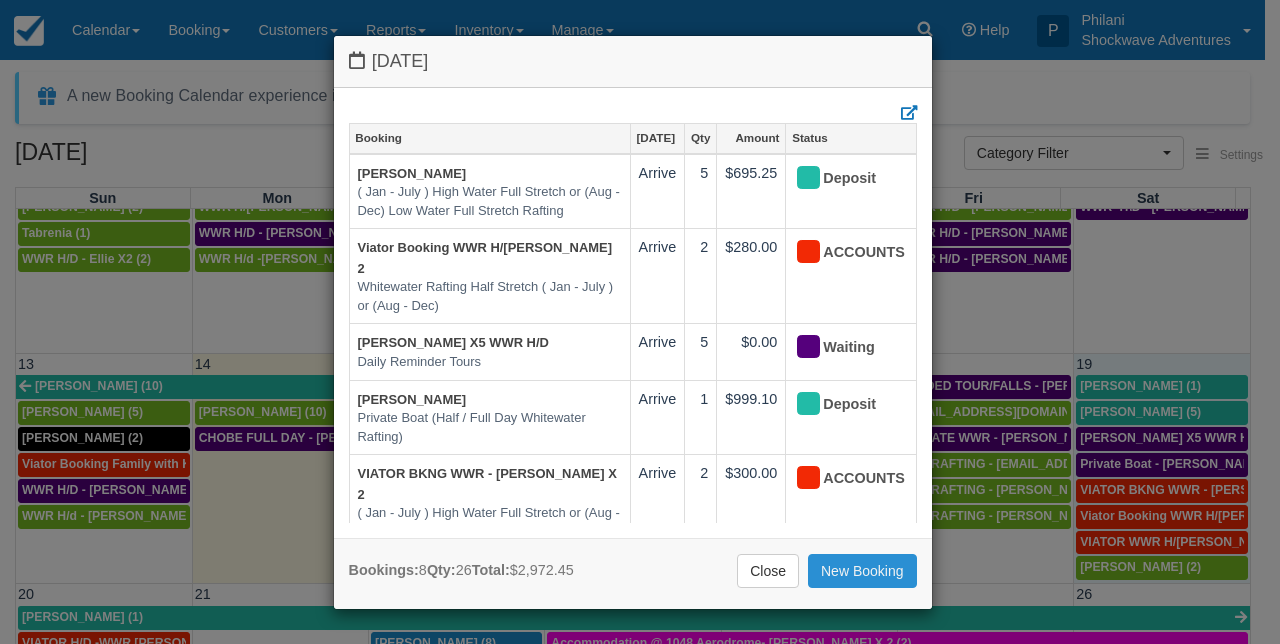 click on "New Booking" at bounding box center (862, 571) 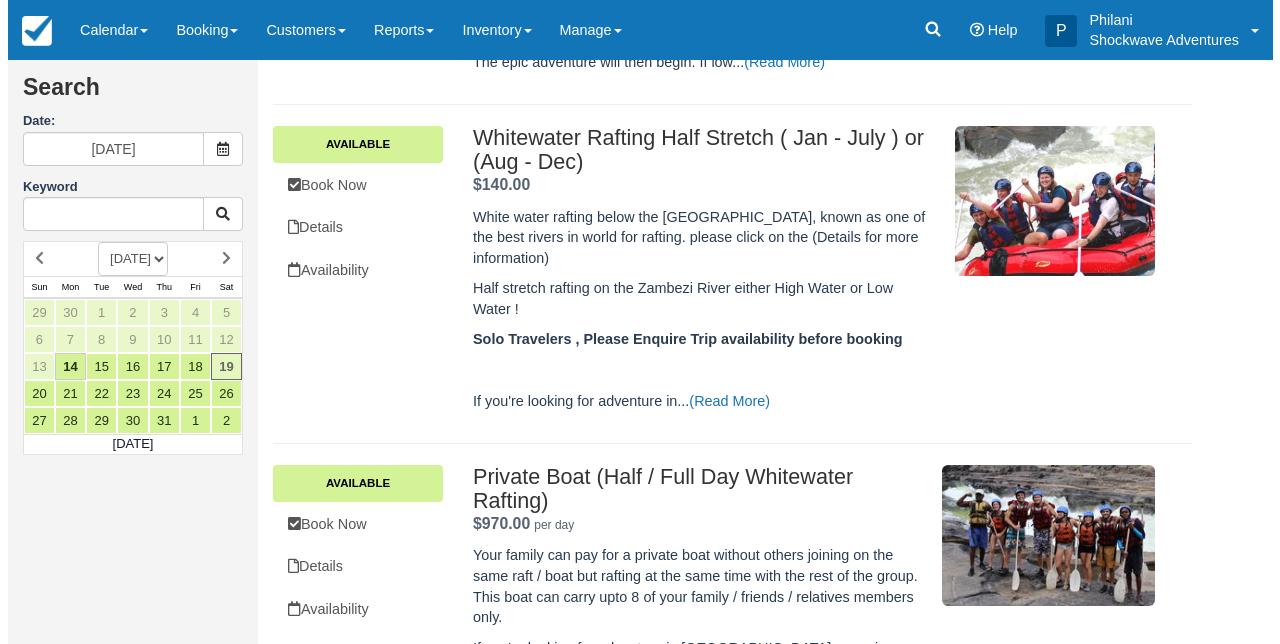 scroll, scrollTop: 560, scrollLeft: 0, axis: vertical 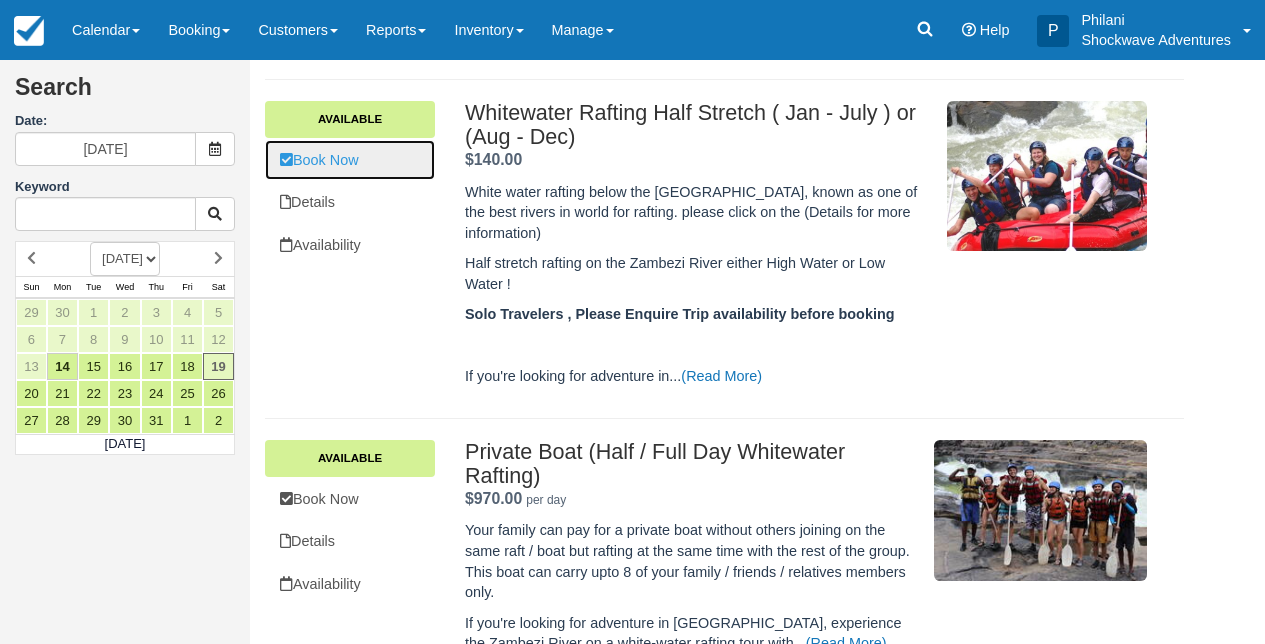 click on "Book Now" at bounding box center (350, 160) 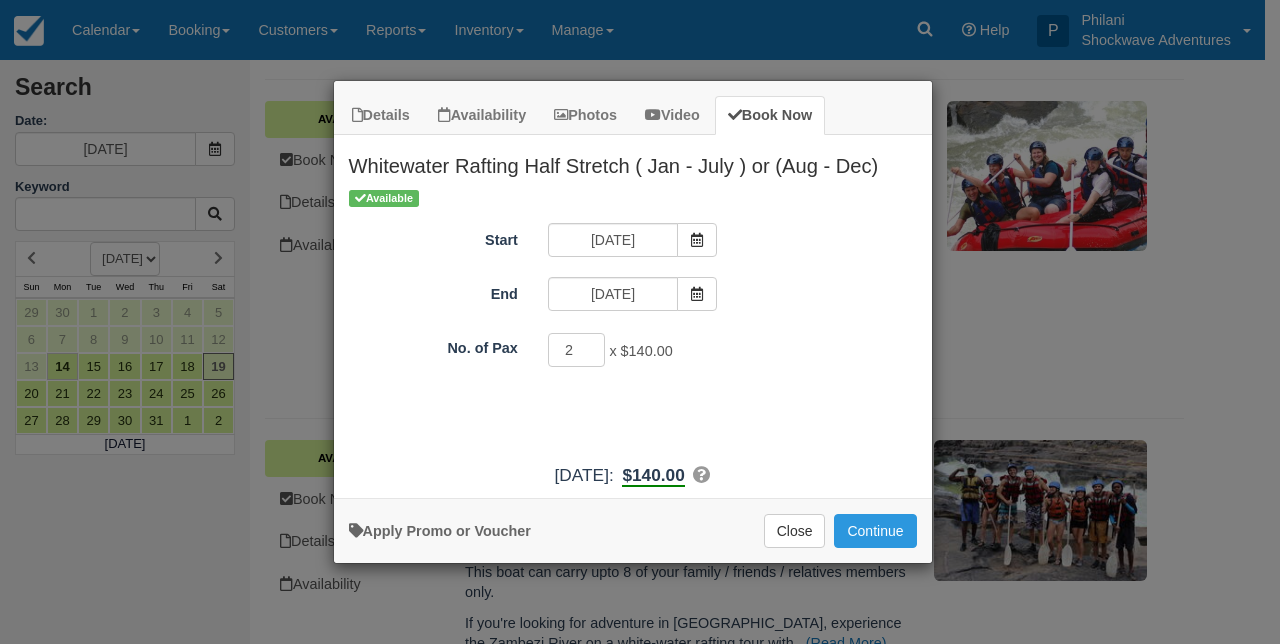 click on "2" at bounding box center (577, 350) 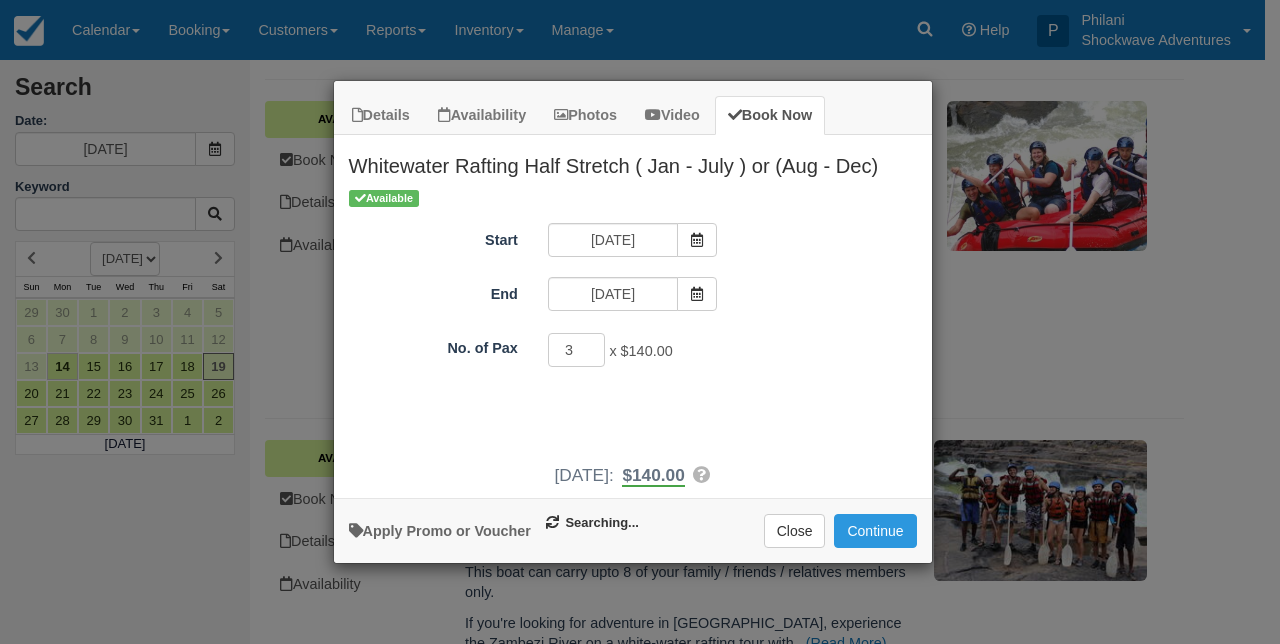 click on "3" at bounding box center [577, 350] 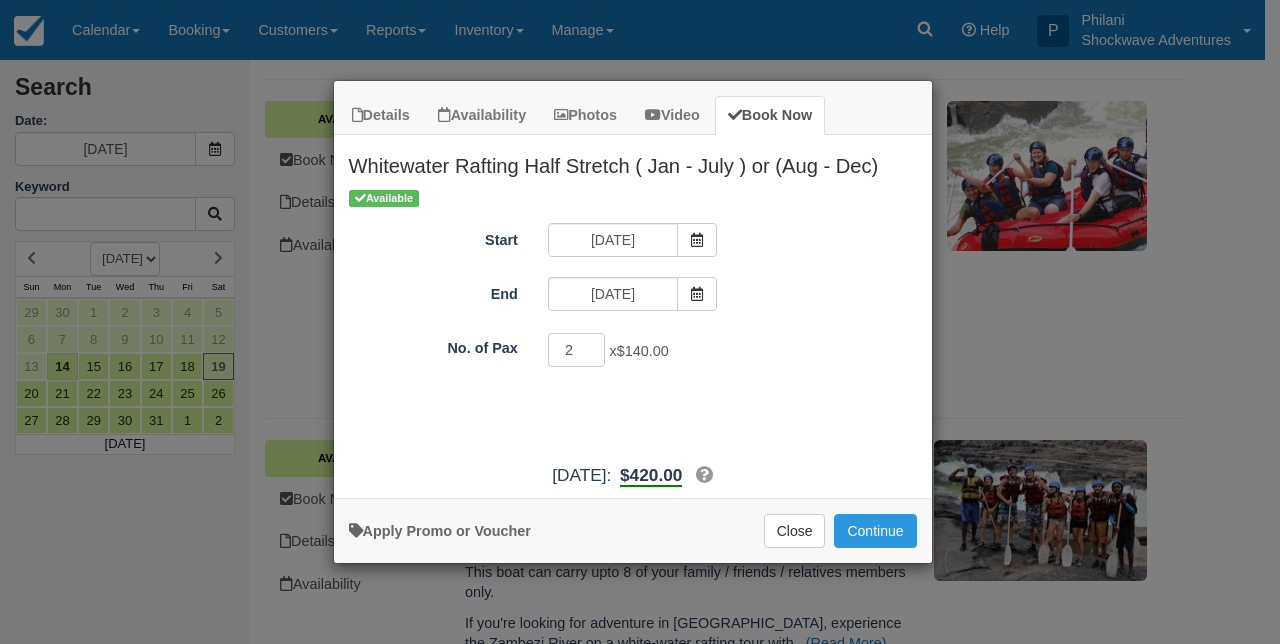 type on "2" 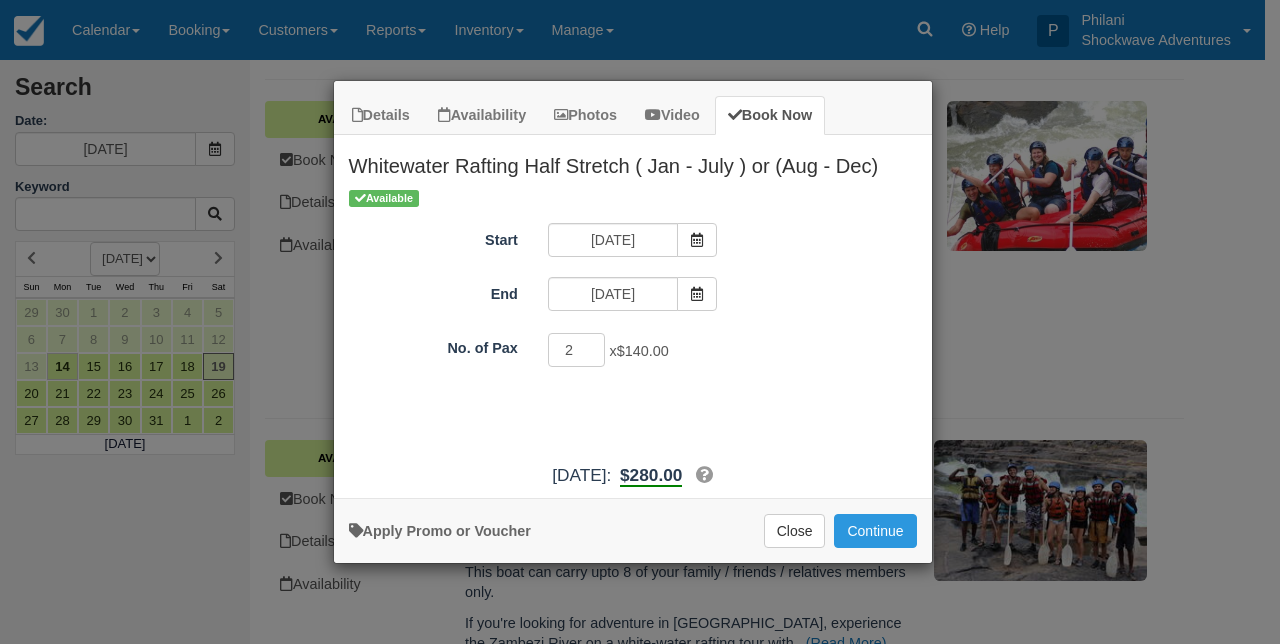 click on "More information
Apply Promo or Voucher
Close
Continue
Searching..." at bounding box center [633, 530] 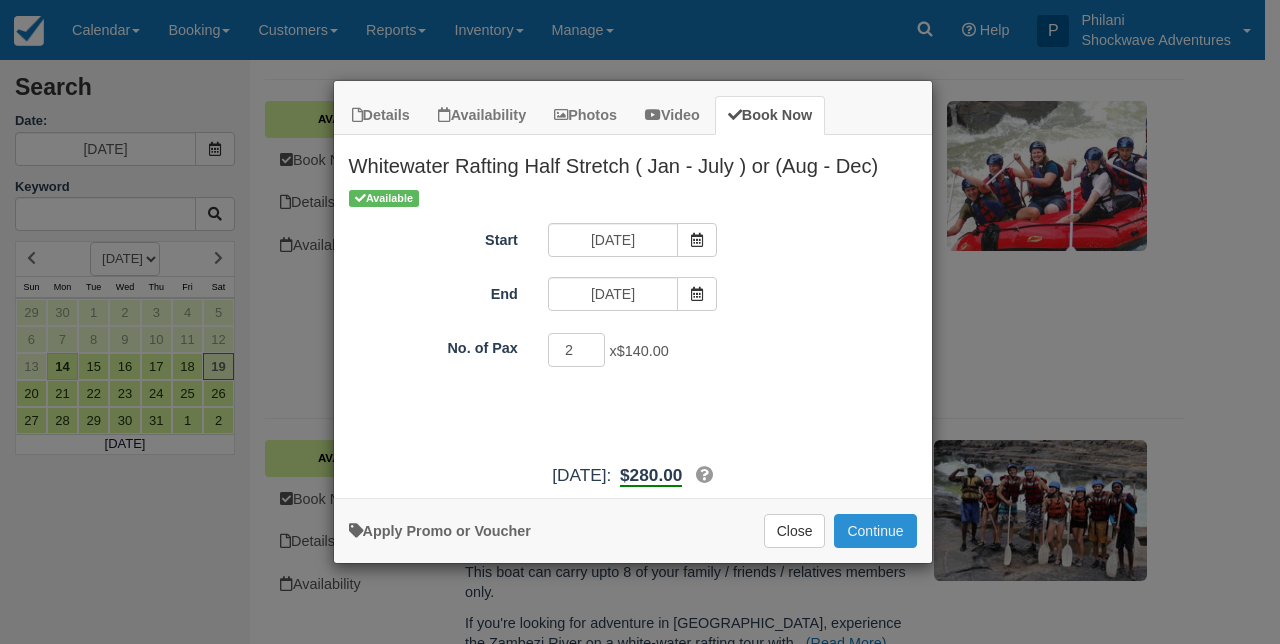 click on "Continue" at bounding box center [875, 531] 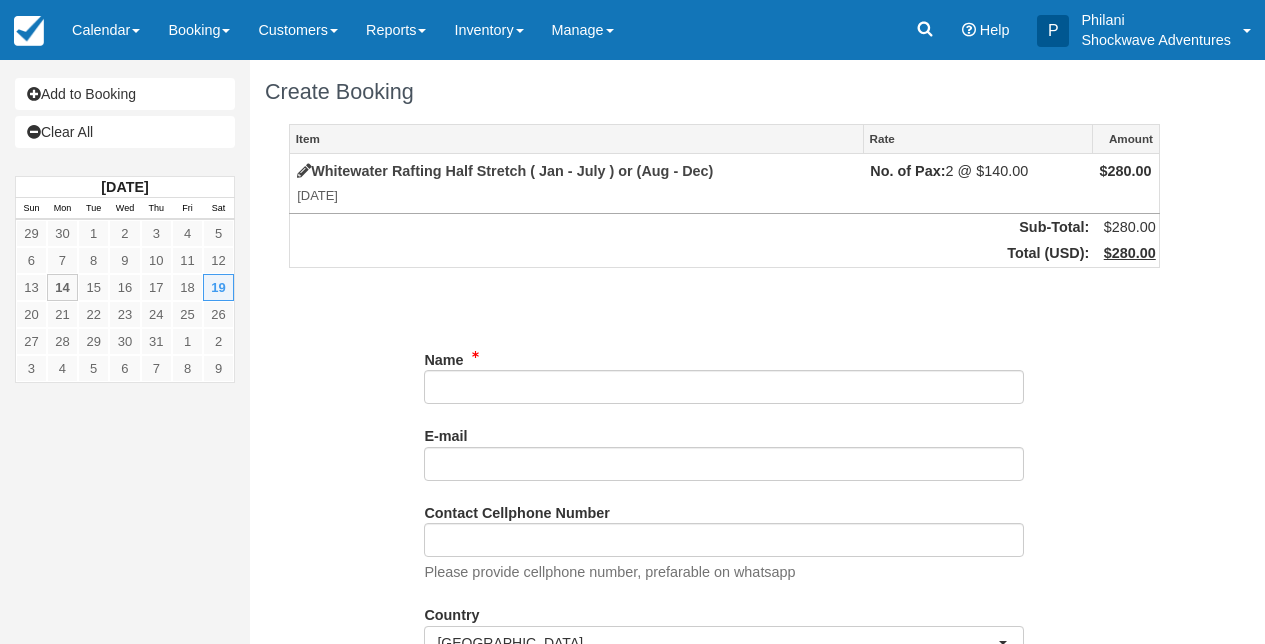 click on "Name" at bounding box center (724, 387) 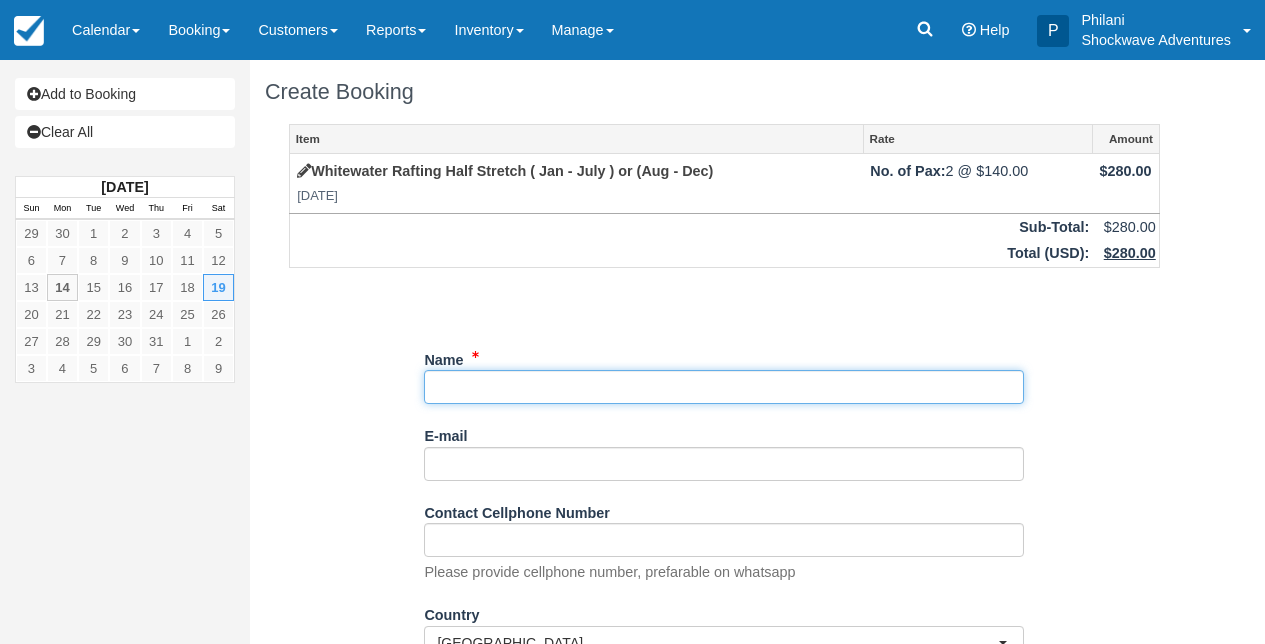 paste on "[PERSON_NAME]" 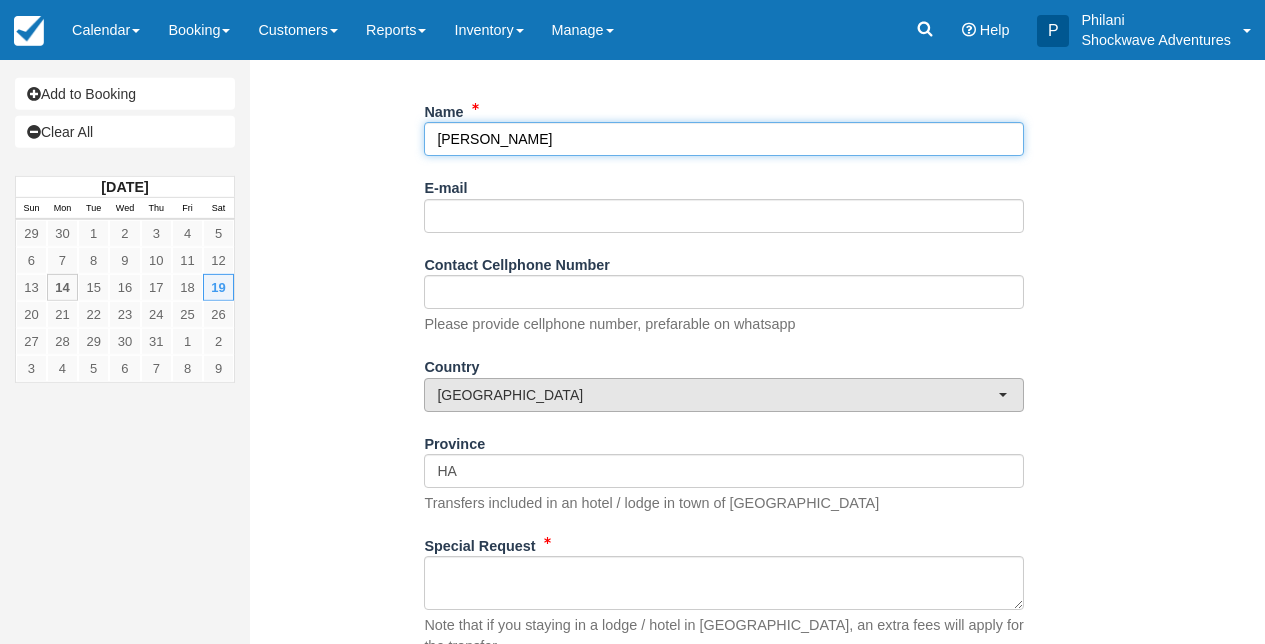 scroll, scrollTop: 272, scrollLeft: 0, axis: vertical 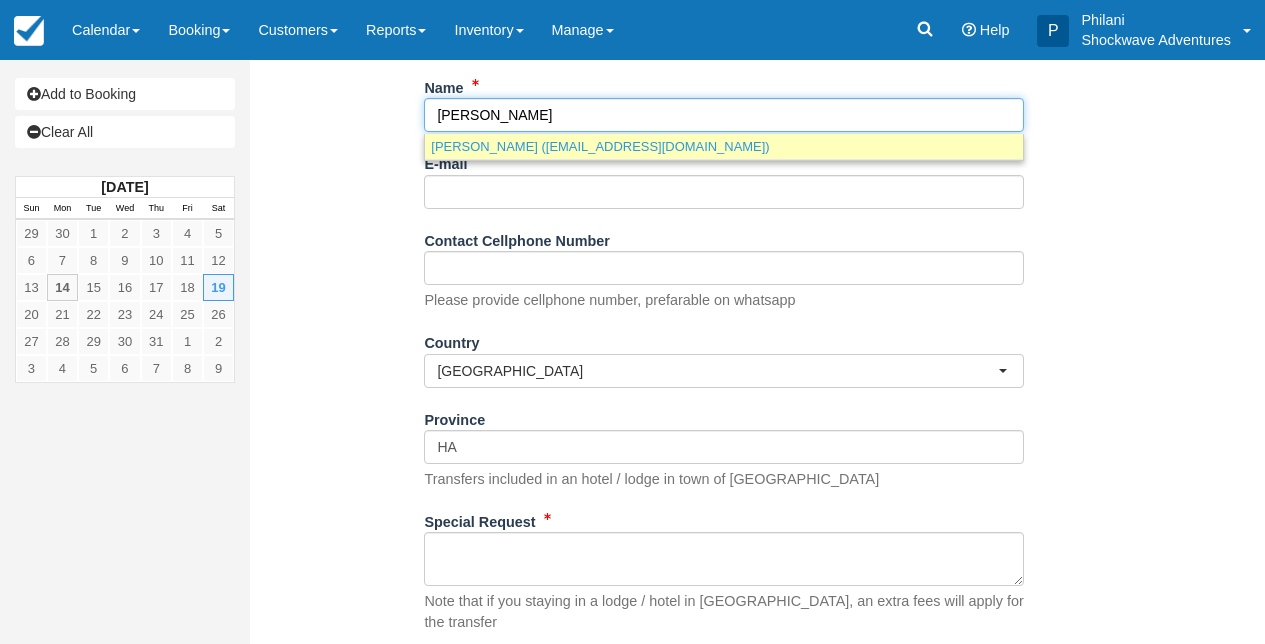 click on "Viktoria Schrager (vikschrager@gmail.com)" at bounding box center (724, 146) 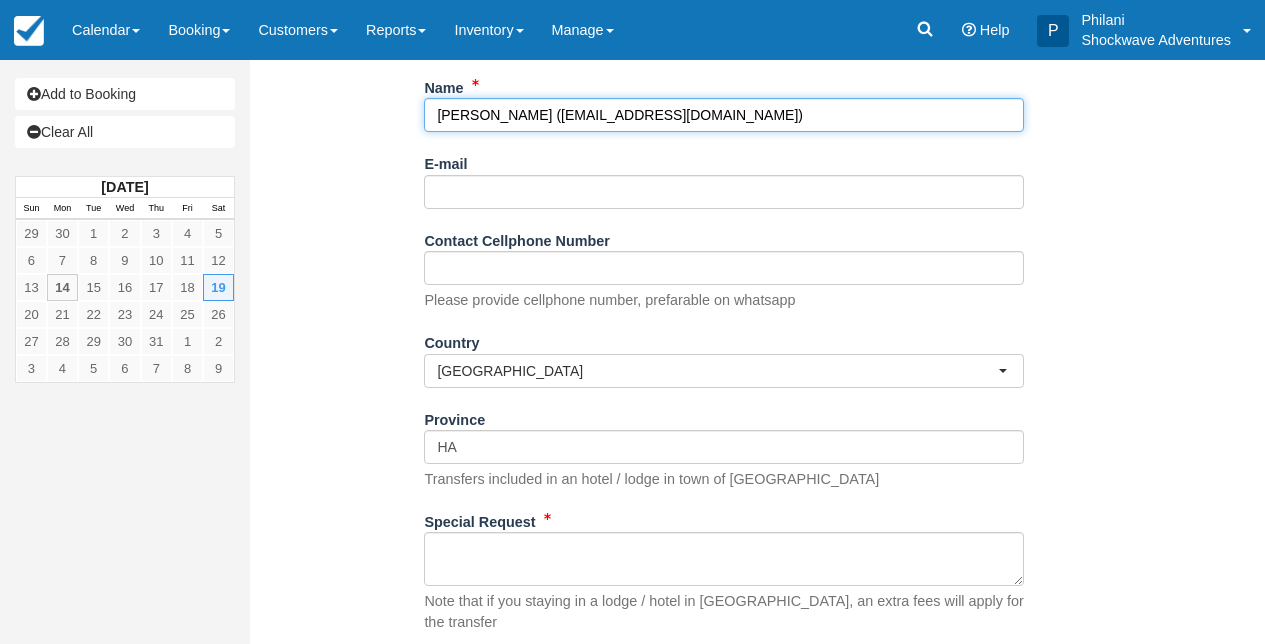 type on "[PERSON_NAME]" 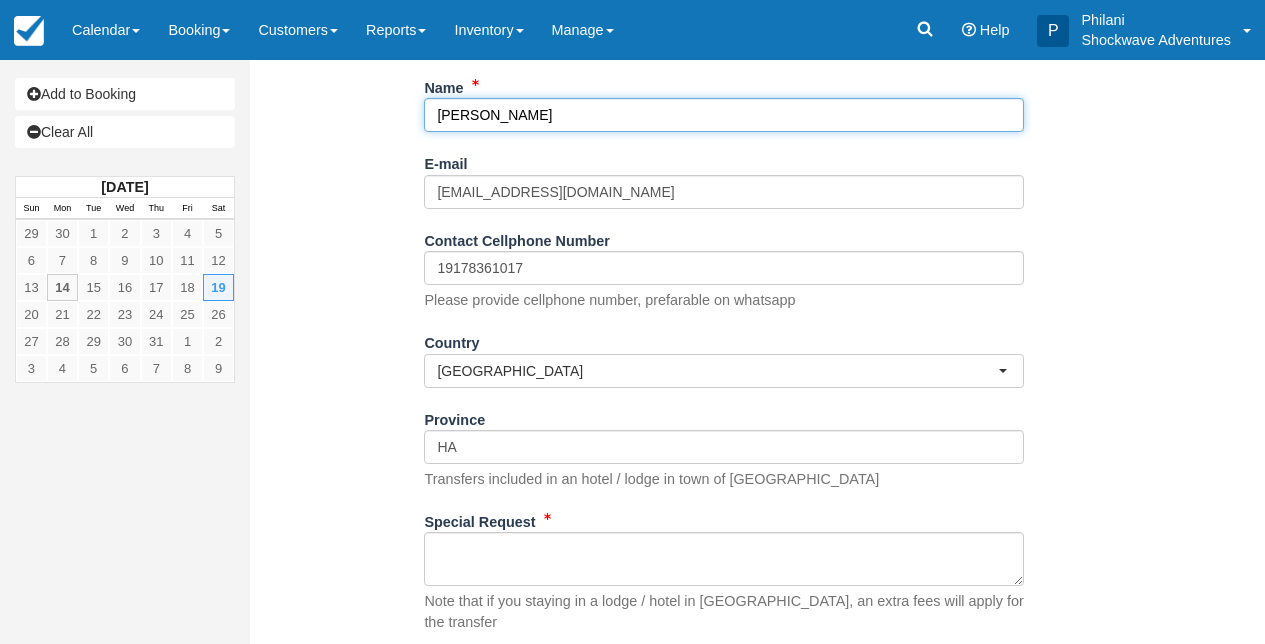 select on "US" 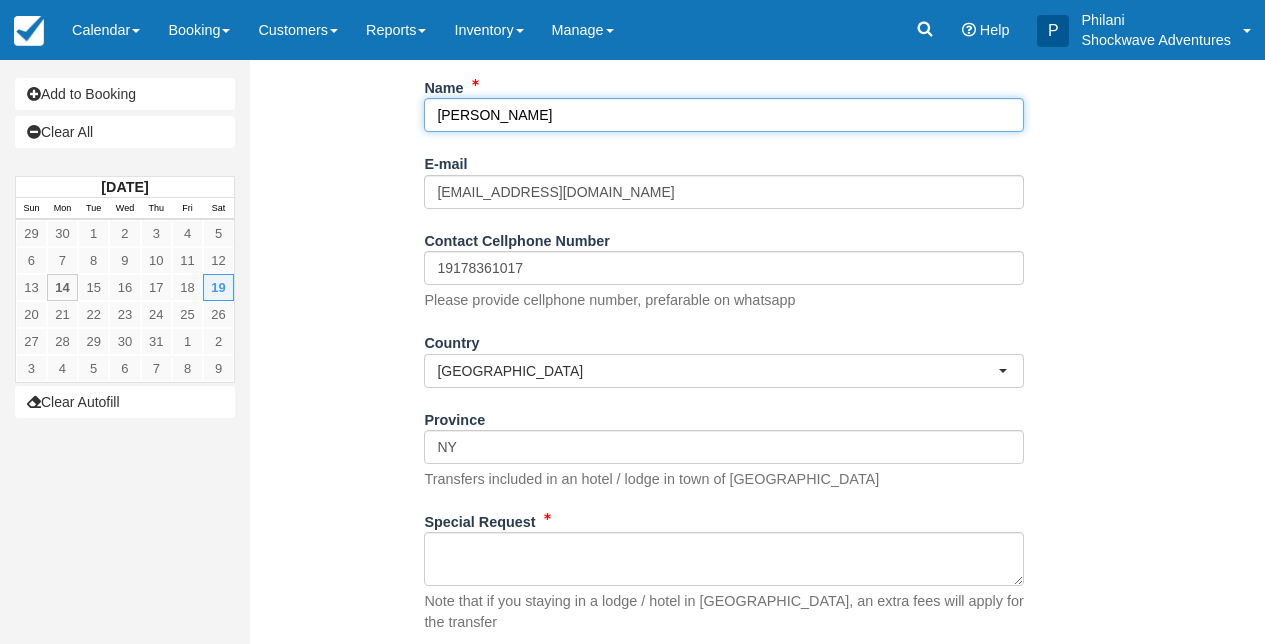 select on "NY" 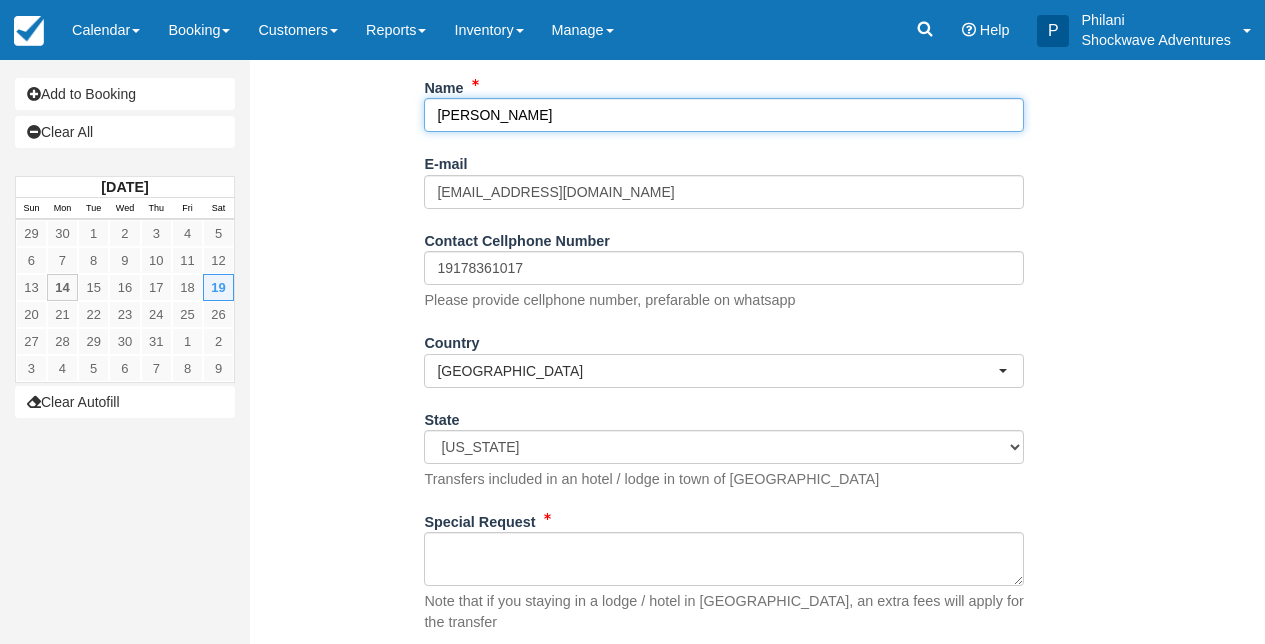 type on "[PERSON_NAME]" 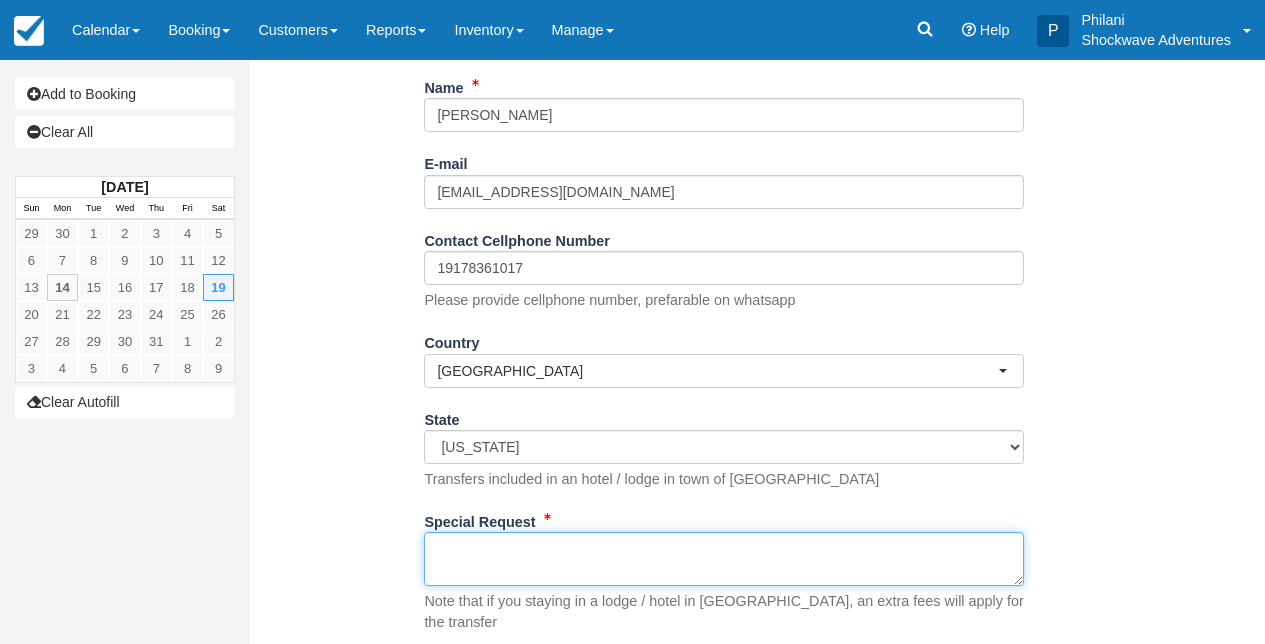 click on "Special Request" at bounding box center (724, 559) 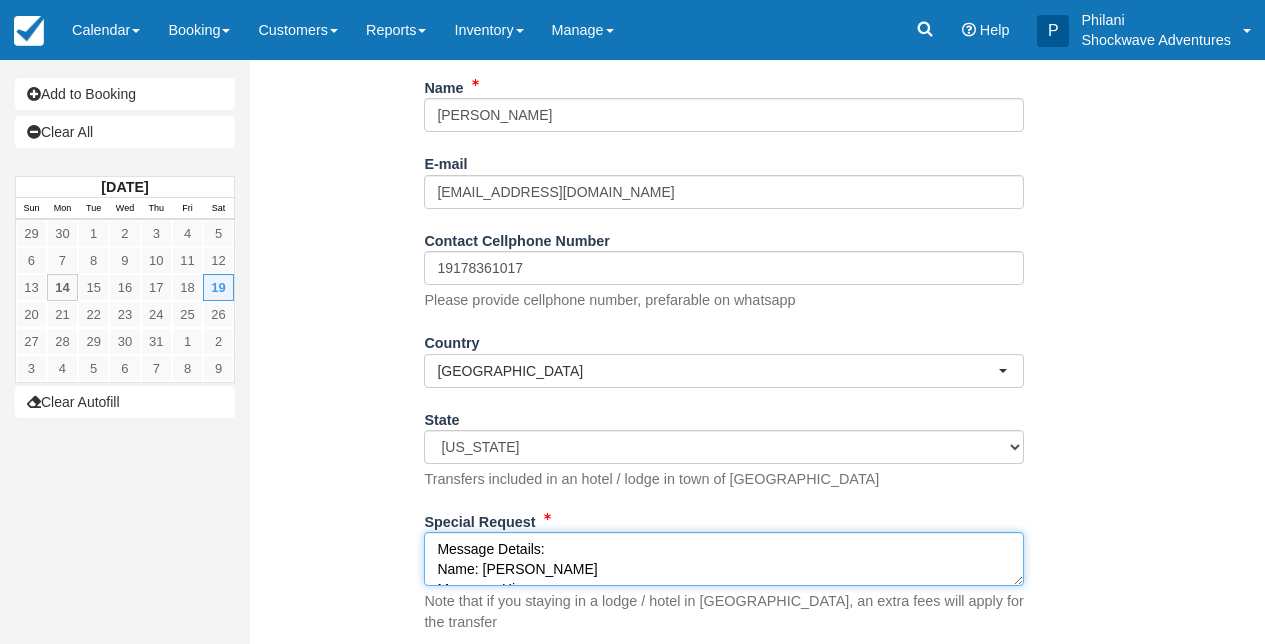 scroll, scrollTop: 172, scrollLeft: 0, axis: vertical 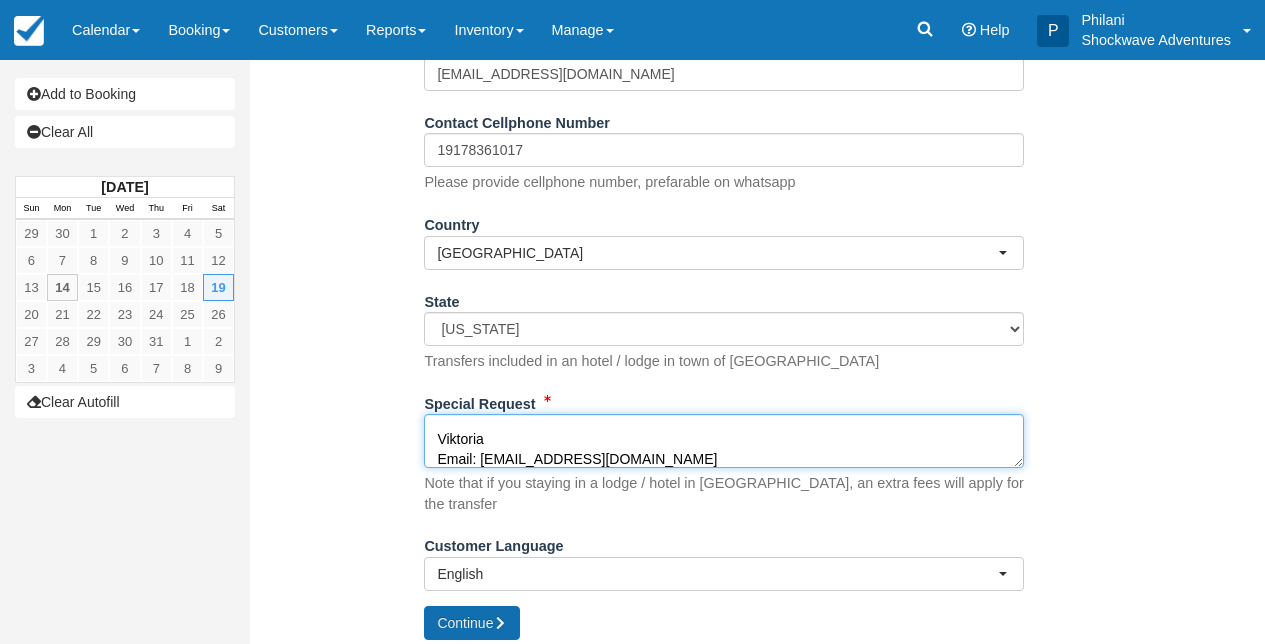 type on "Message Details:
Name: Viktoria Schrager
Message: Hi -
We would love to go on a rafting trip with you this Saturday, July 19th.  There are two of us and we are staying at Tongabezi.  Could you please advise best way to organize?
Thanks so much and looking forward!!
Viktoria
Email: vikschrager@gmail.co" 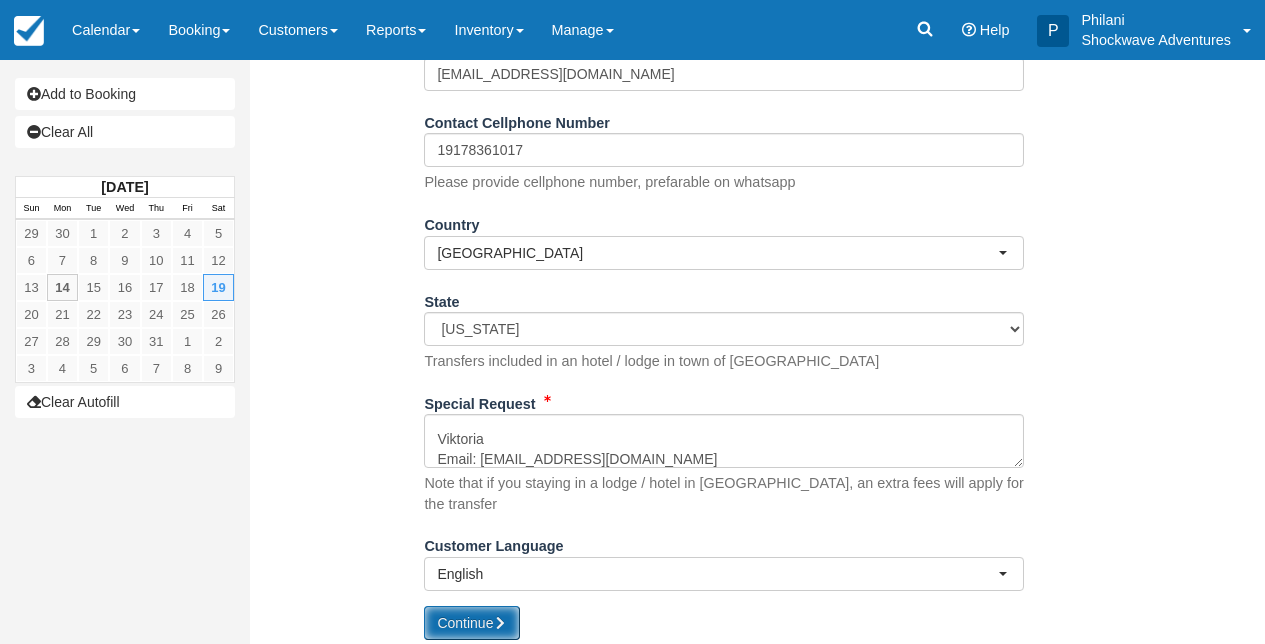 click on "Continue" at bounding box center (472, 623) 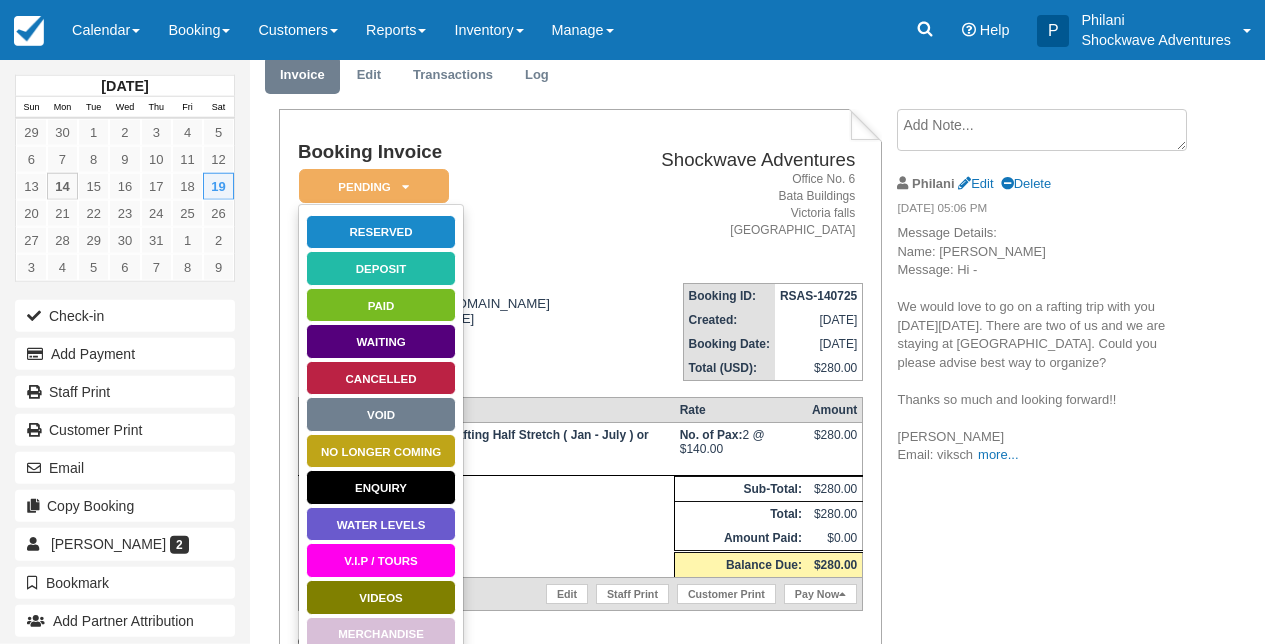 scroll, scrollTop: 80, scrollLeft: 0, axis: vertical 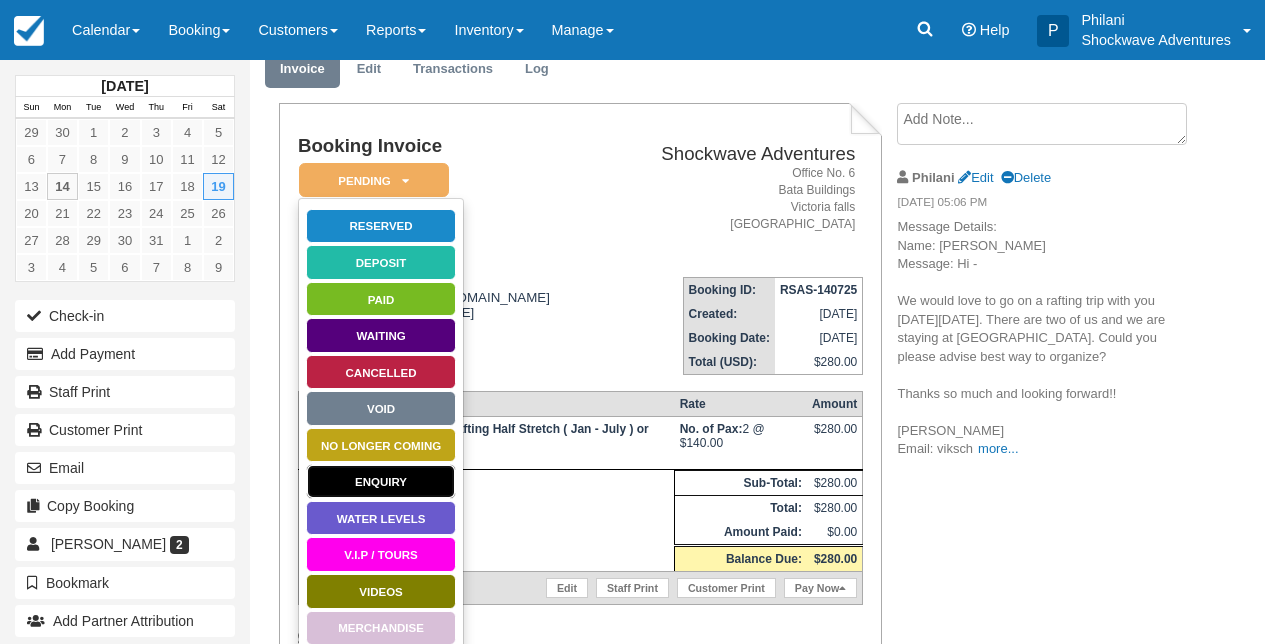 click on "Enquiry" at bounding box center (381, 481) 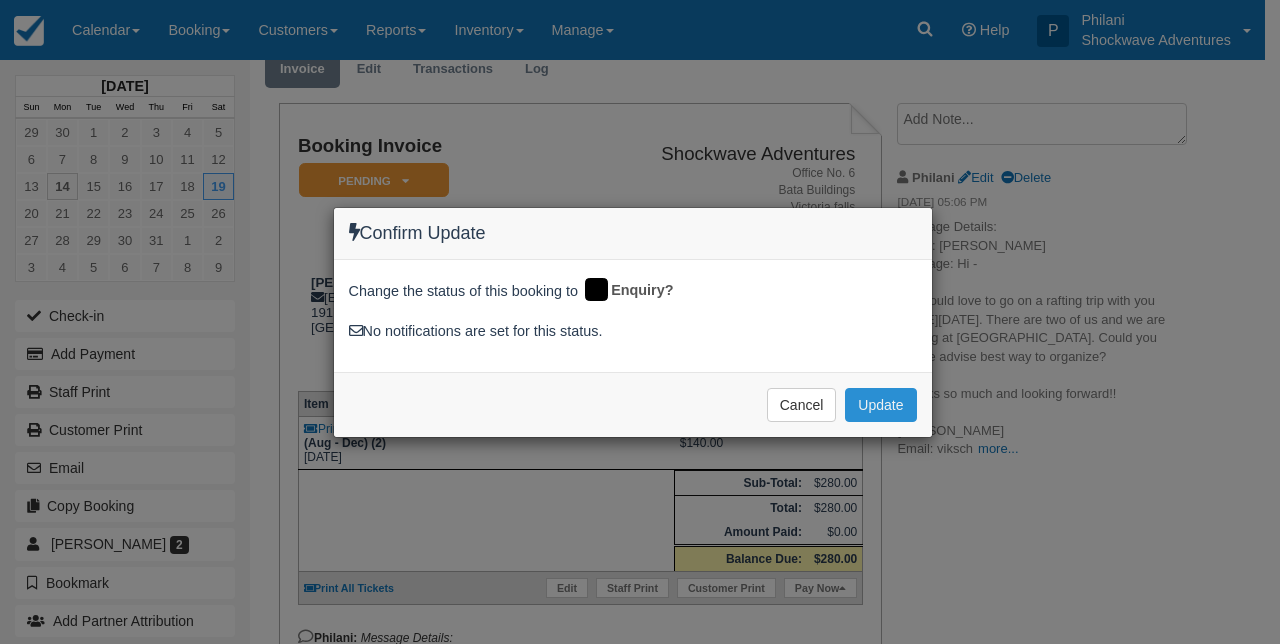 click on "Update" at bounding box center (880, 405) 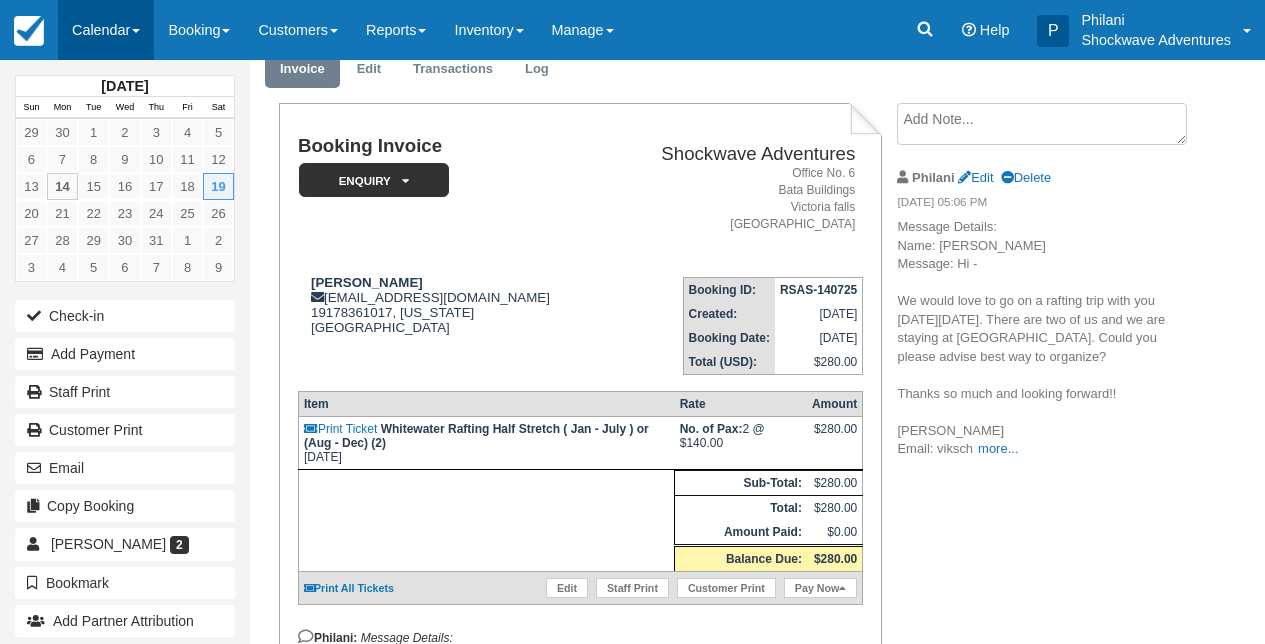 click on "Calendar" at bounding box center [106, 30] 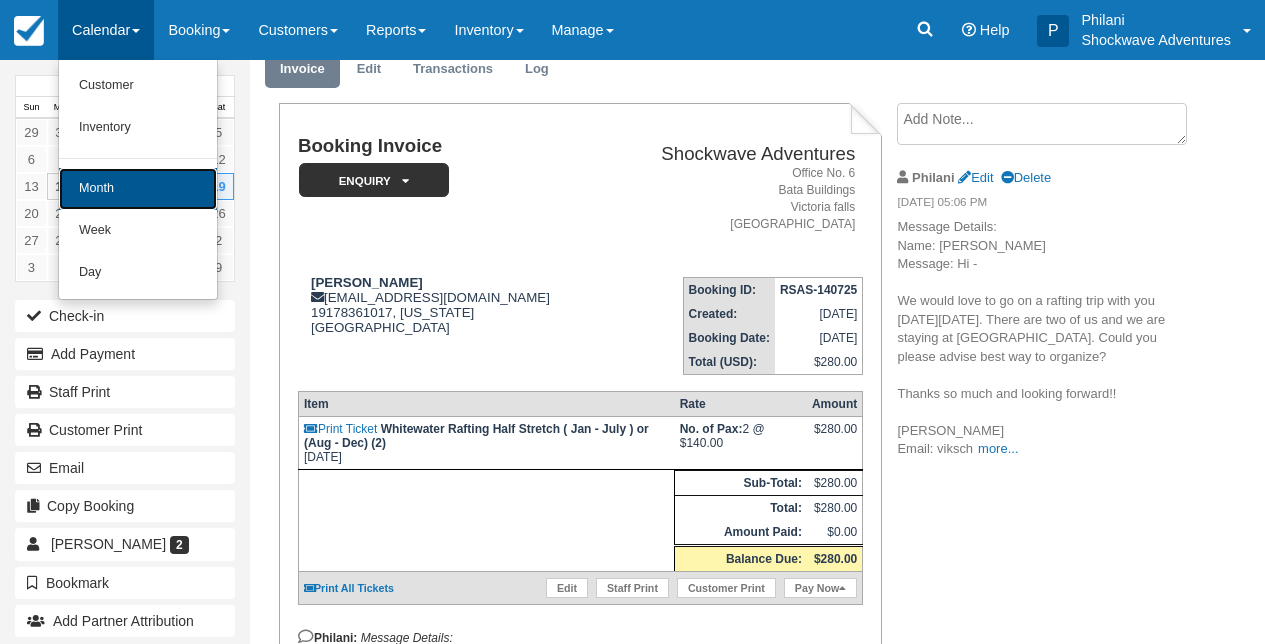 click on "Month" at bounding box center [138, 189] 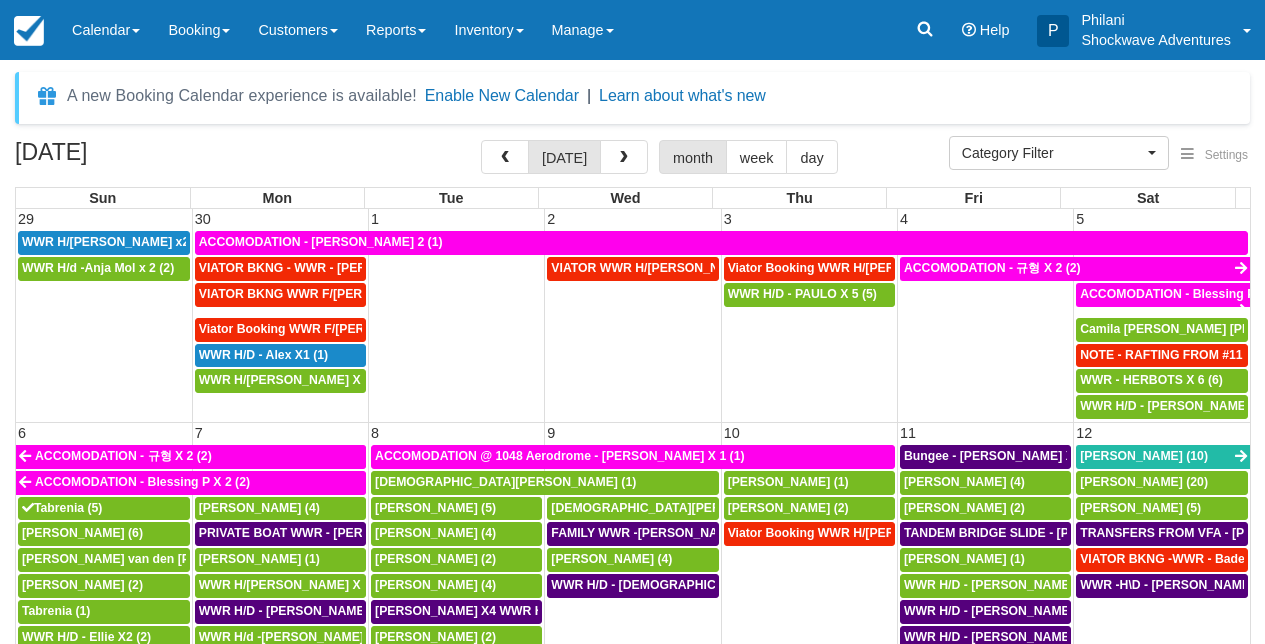 select 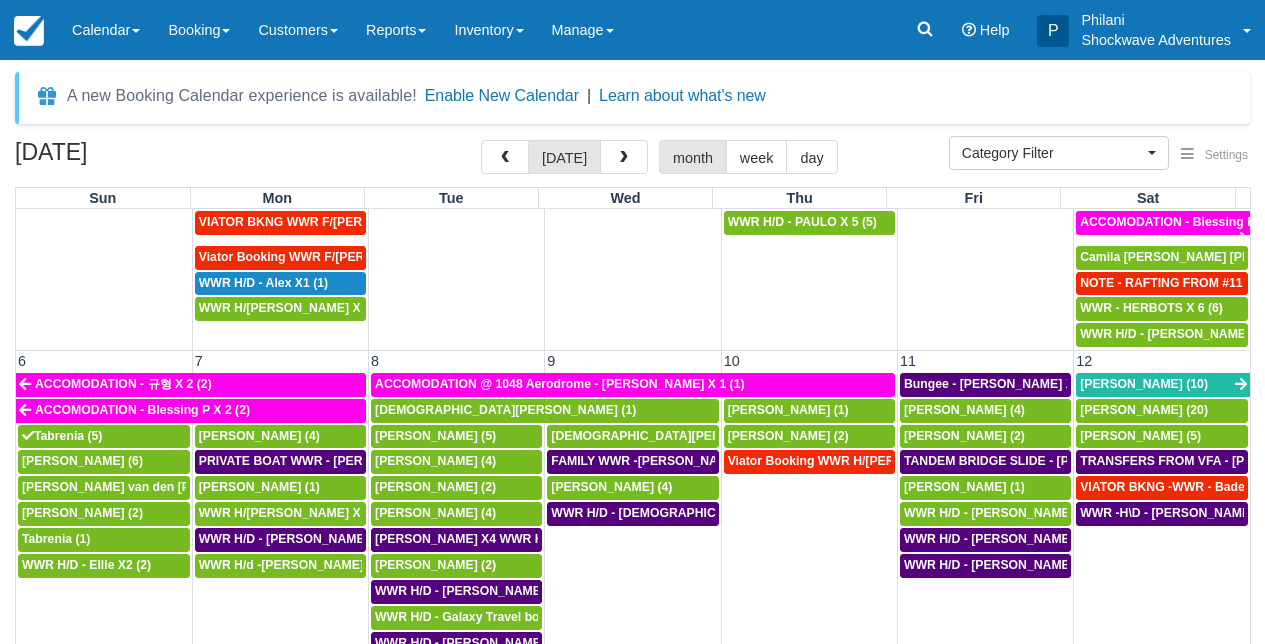 scroll, scrollTop: 378, scrollLeft: 0, axis: vertical 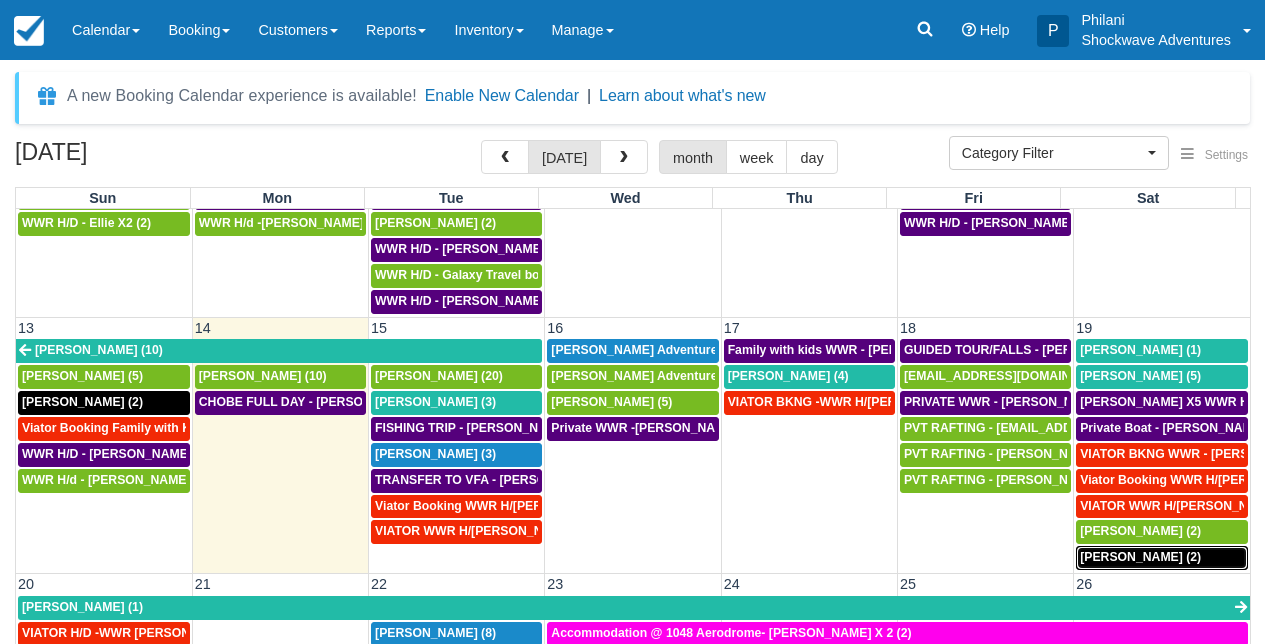 click on "Viktoria Schrager (2)" at bounding box center (1140, 557) 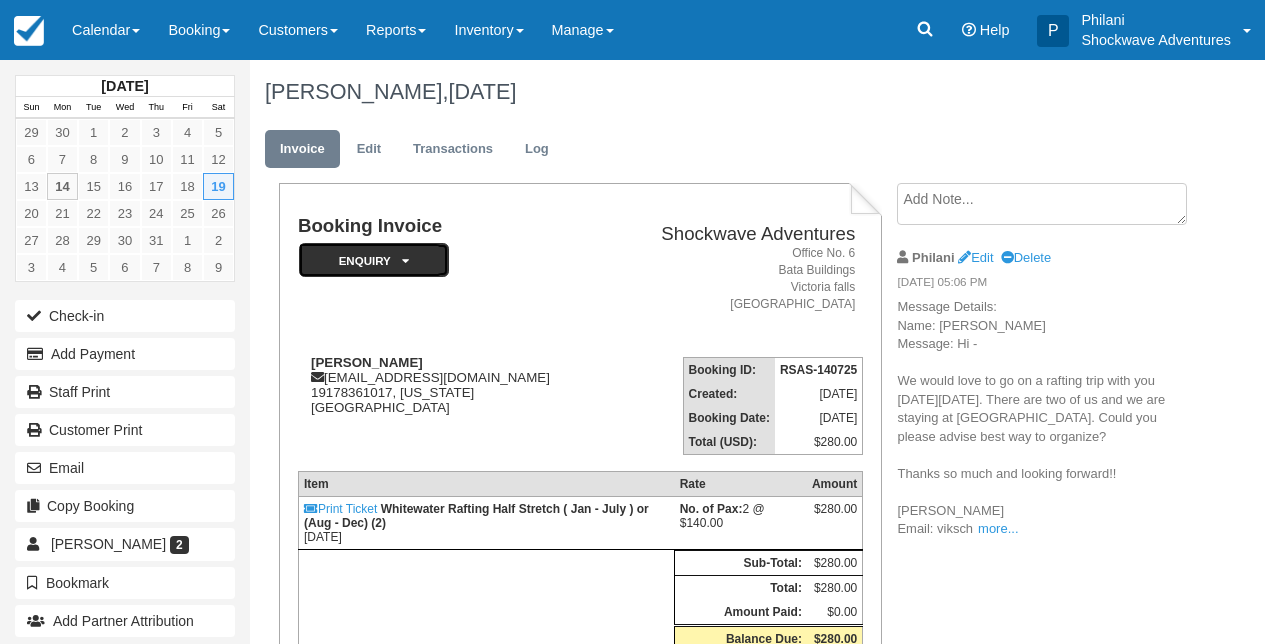 scroll, scrollTop: 0, scrollLeft: 0, axis: both 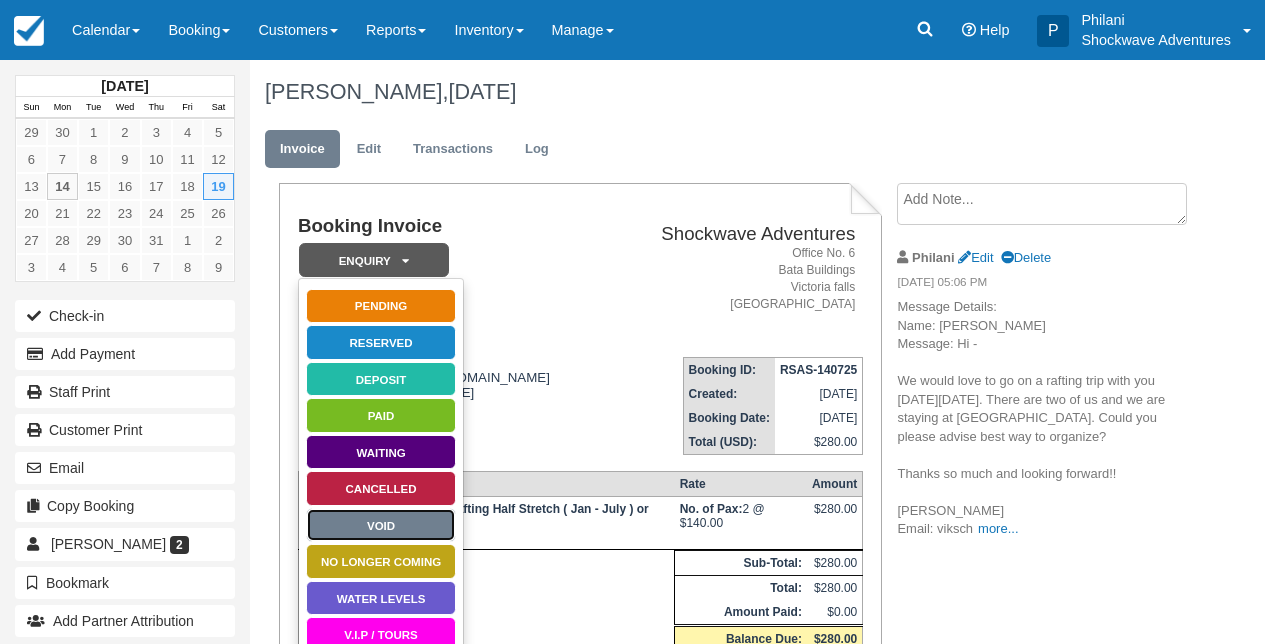 click on "Void" at bounding box center [381, 525] 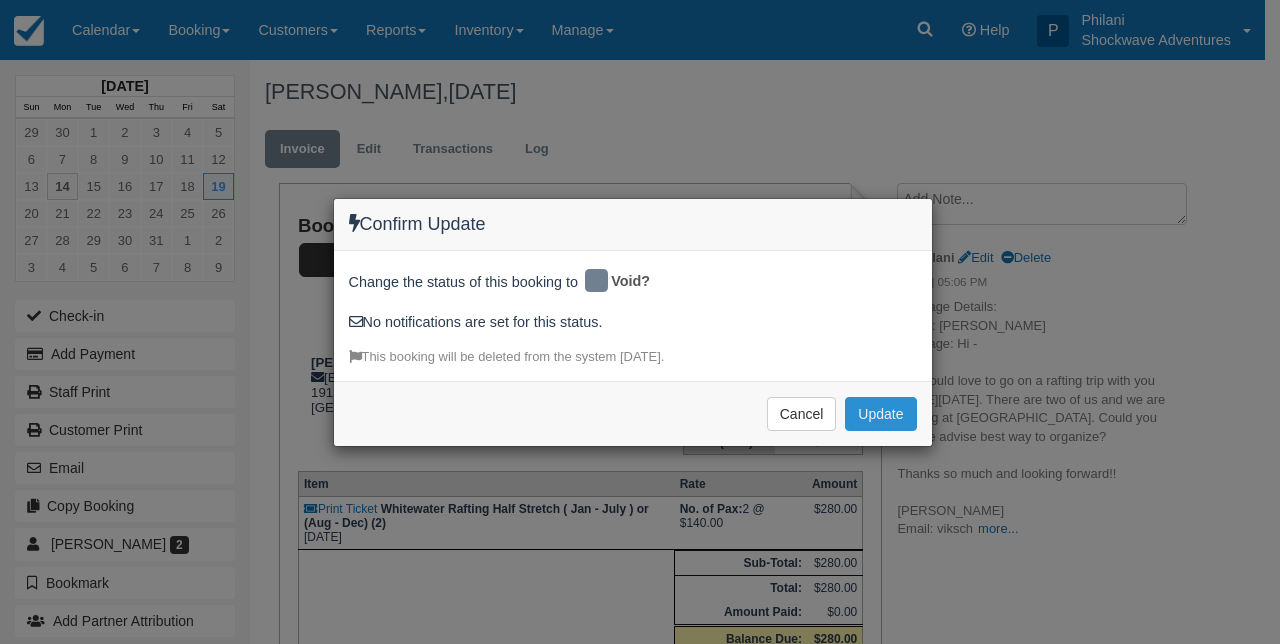 click on "Update" at bounding box center [880, 414] 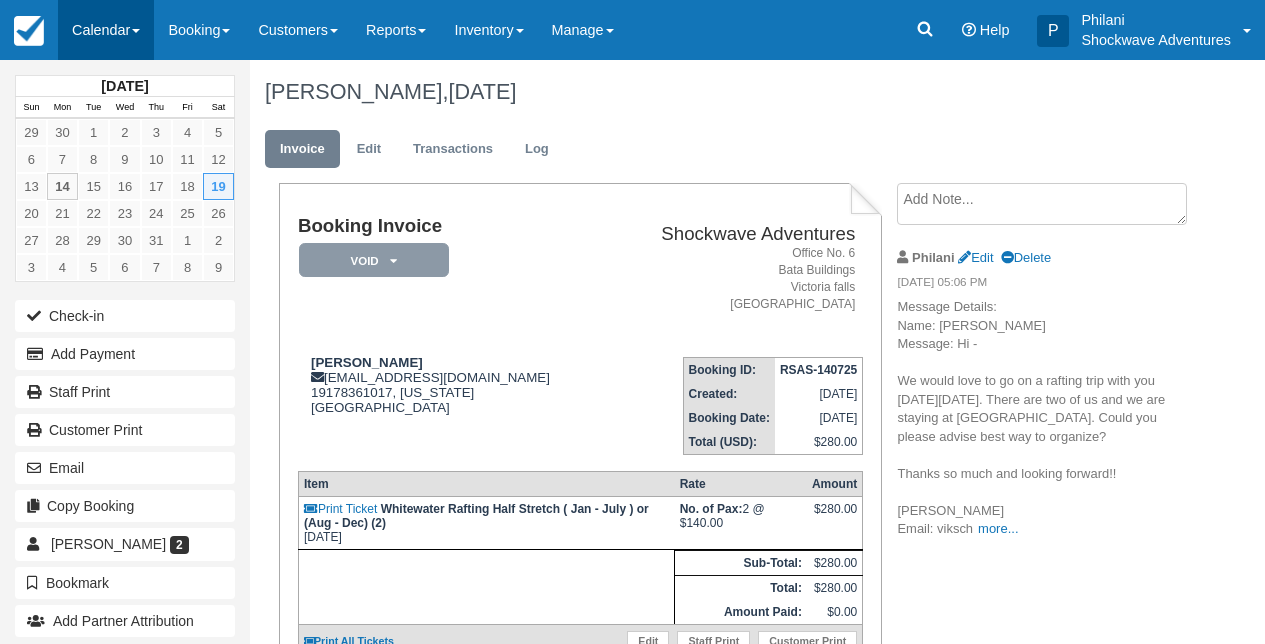 click on "Calendar" at bounding box center [106, 30] 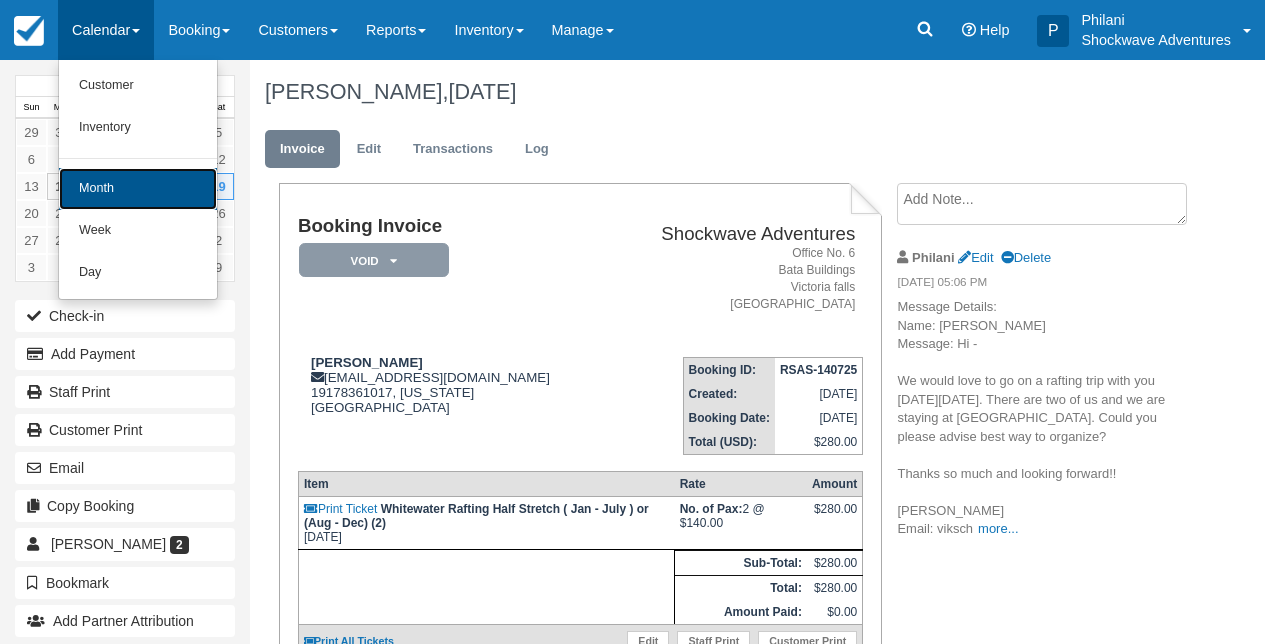 click on "Month" at bounding box center [138, 189] 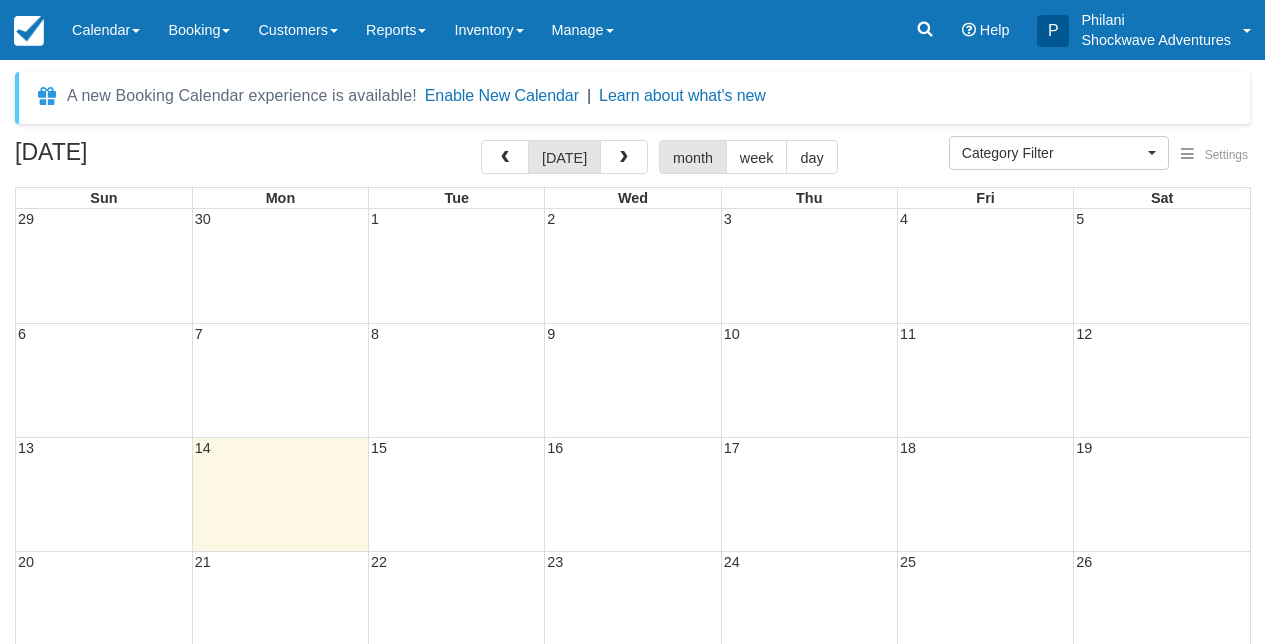 select 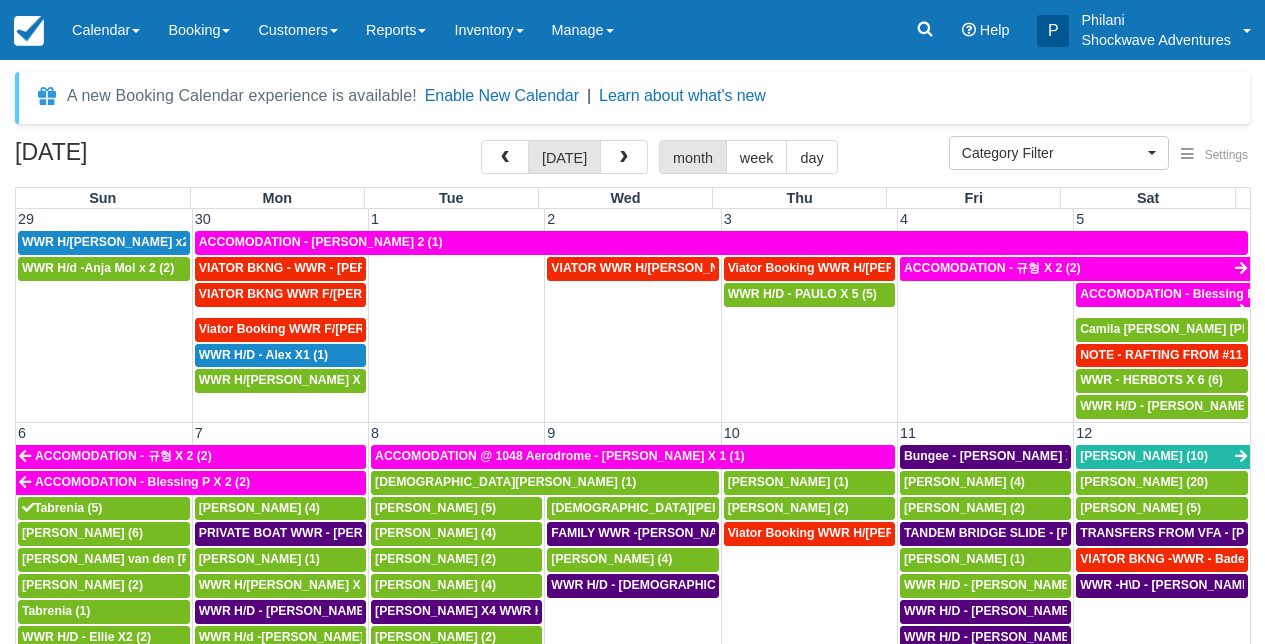 scroll, scrollTop: 0, scrollLeft: 0, axis: both 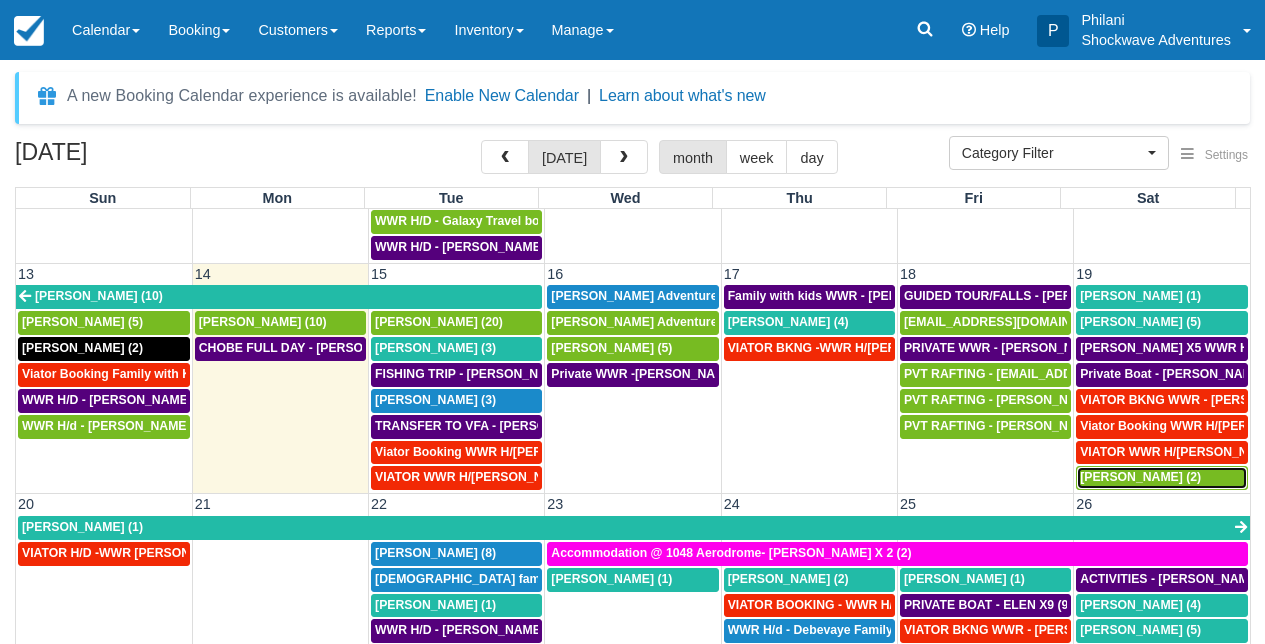 click on "[PERSON_NAME] (2)" at bounding box center [1140, 477] 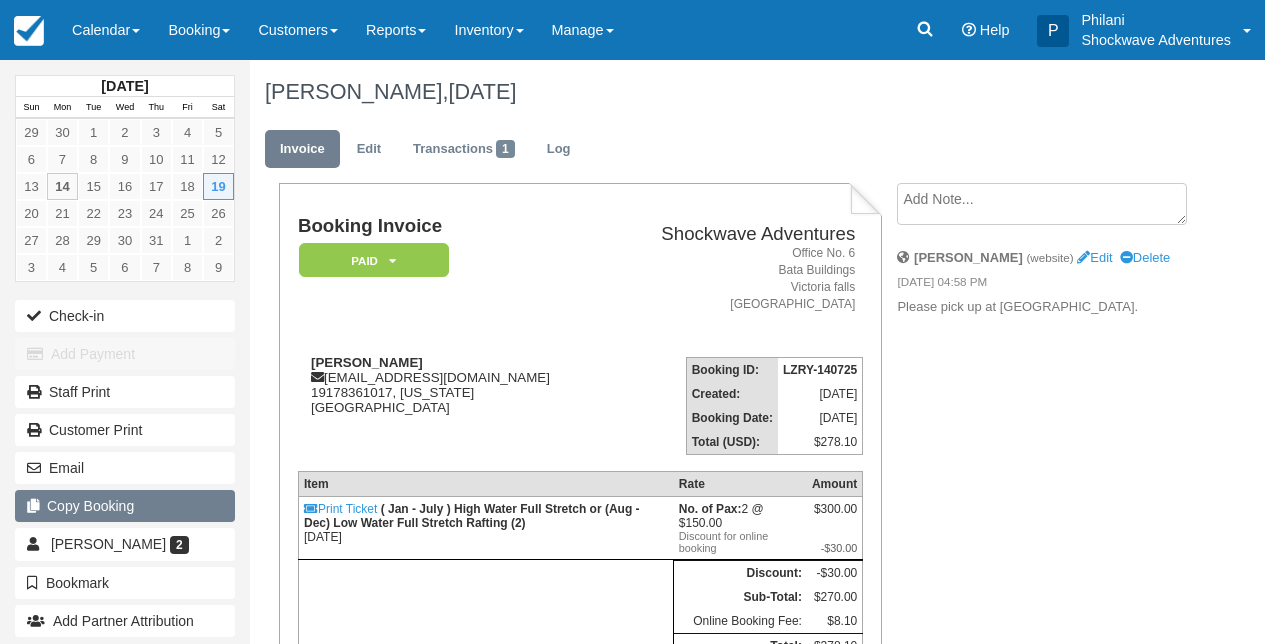 scroll, scrollTop: 0, scrollLeft: 0, axis: both 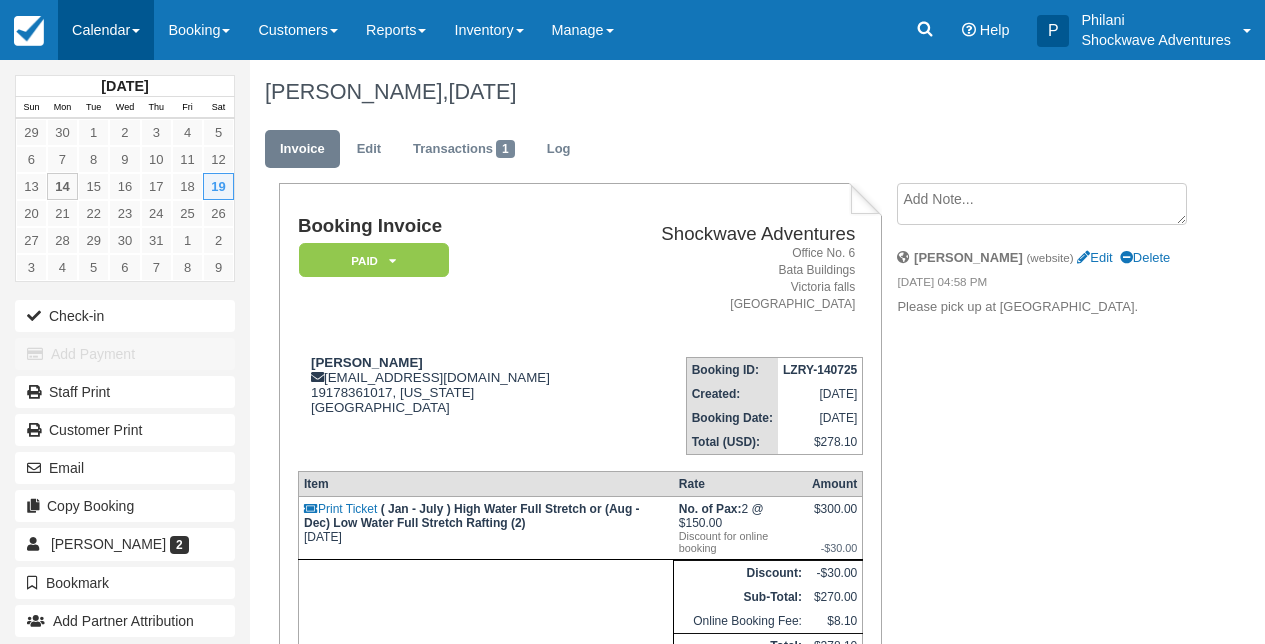 click on "Calendar" at bounding box center [106, 30] 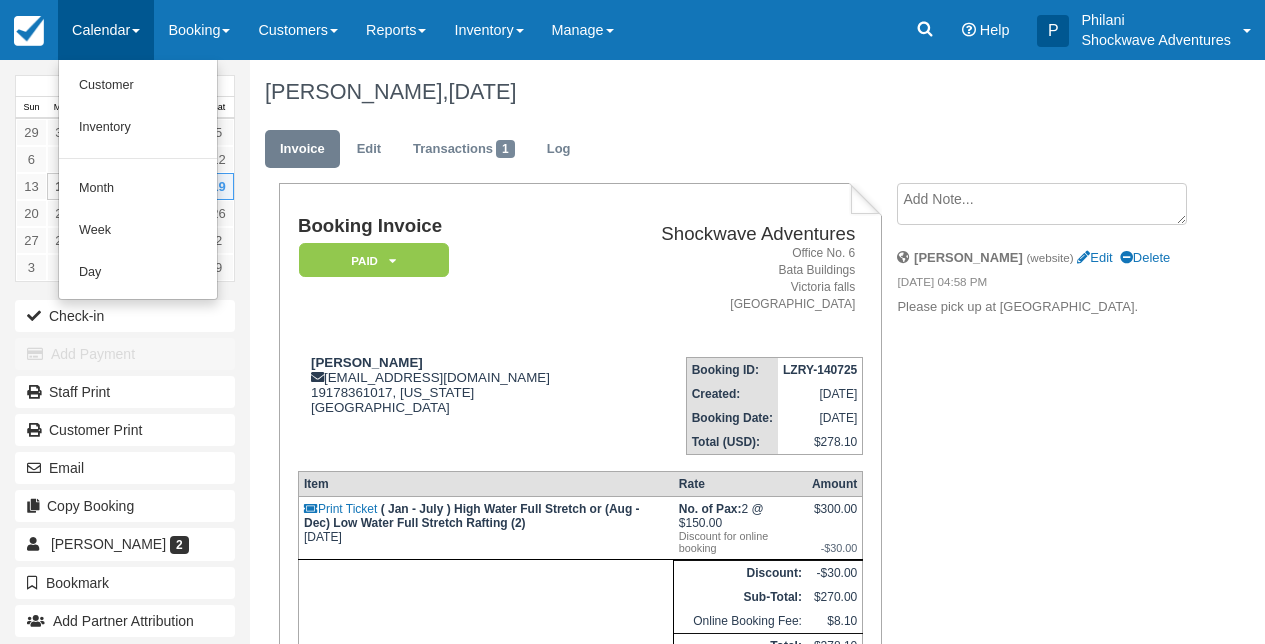 click on "Calendar" at bounding box center [106, 30] 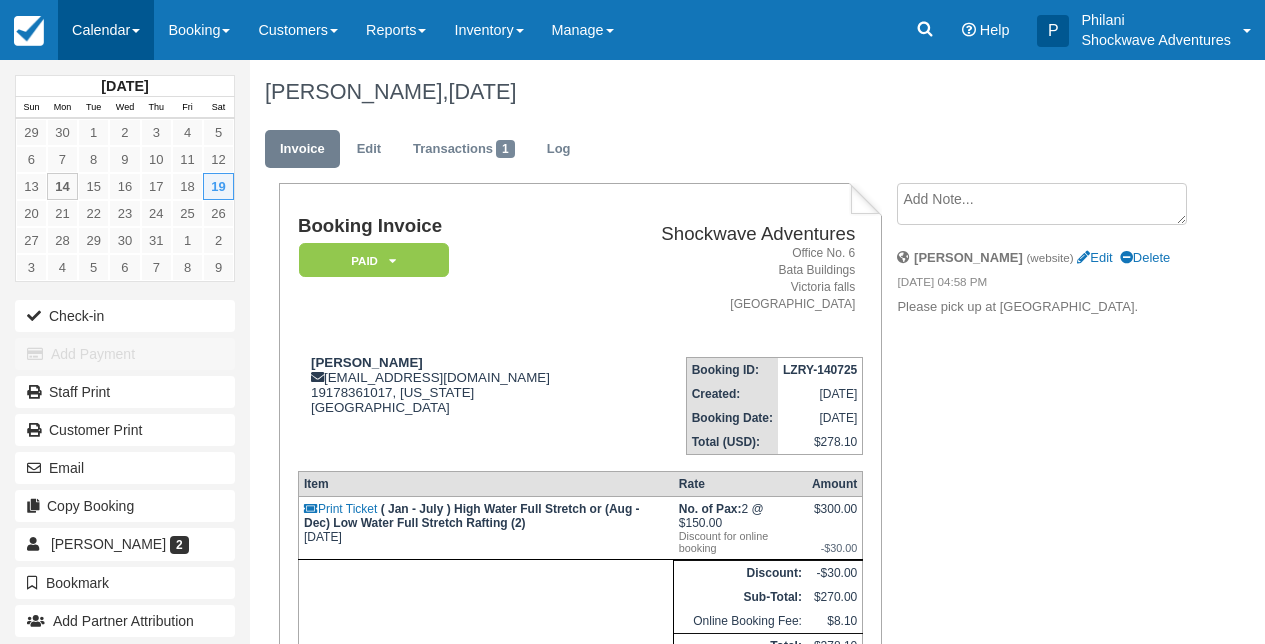 click on "Calendar" at bounding box center [106, 30] 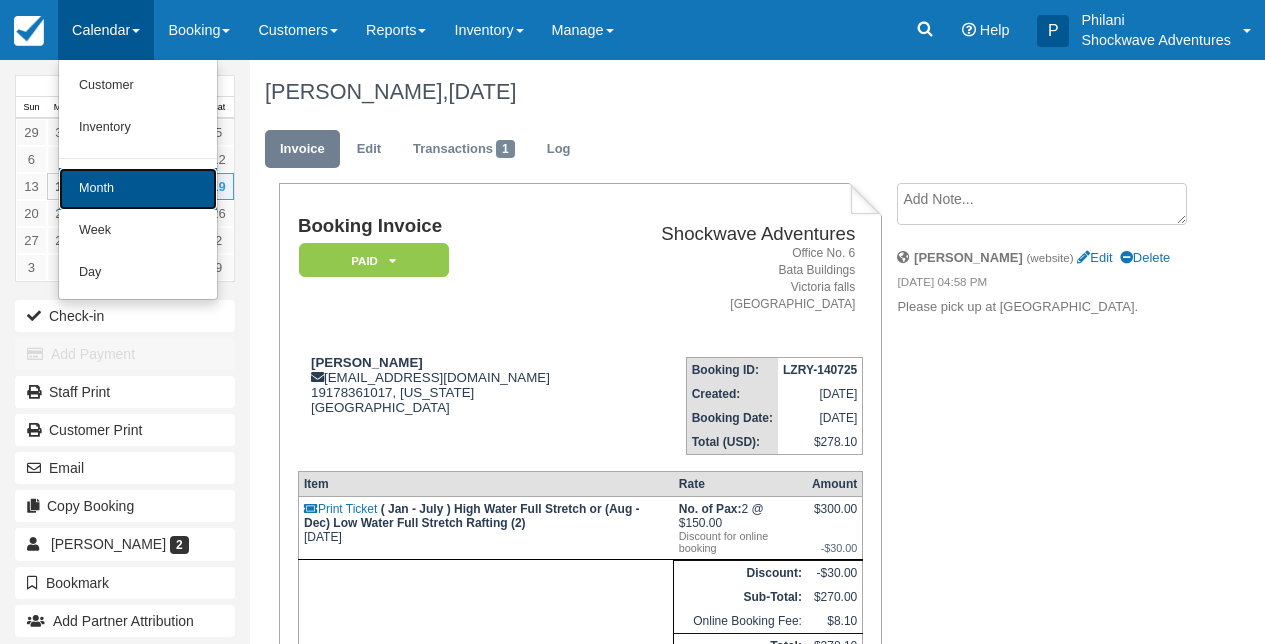 click on "Month" at bounding box center [138, 189] 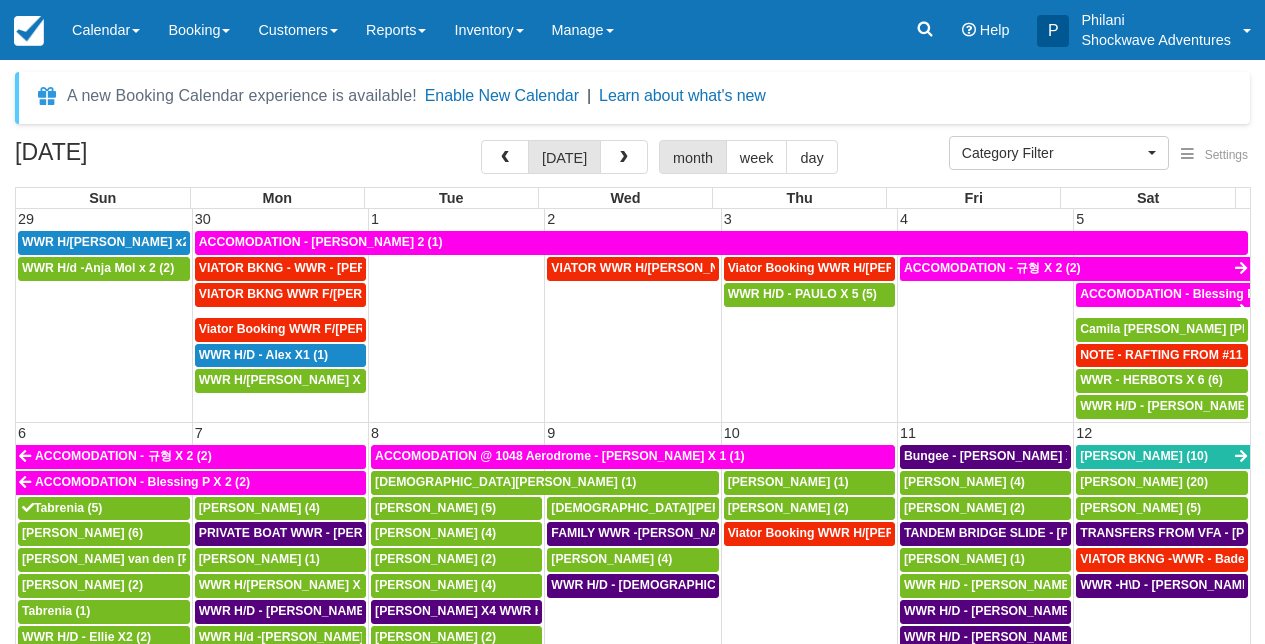 select 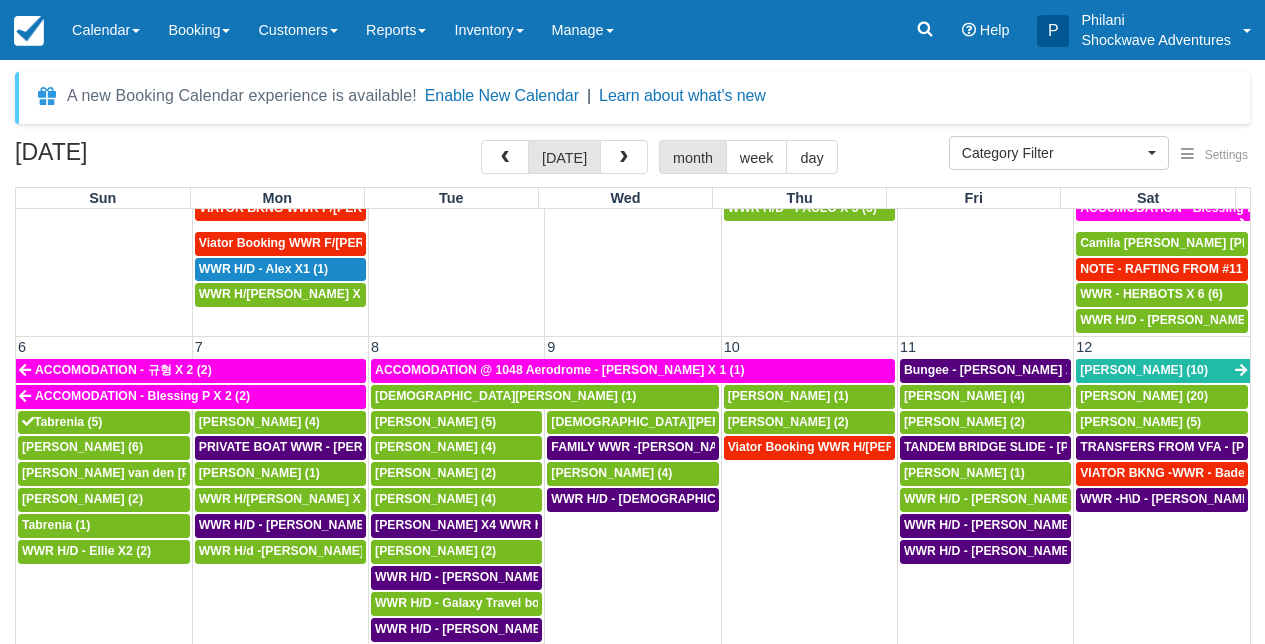 scroll, scrollTop: 90, scrollLeft: 0, axis: vertical 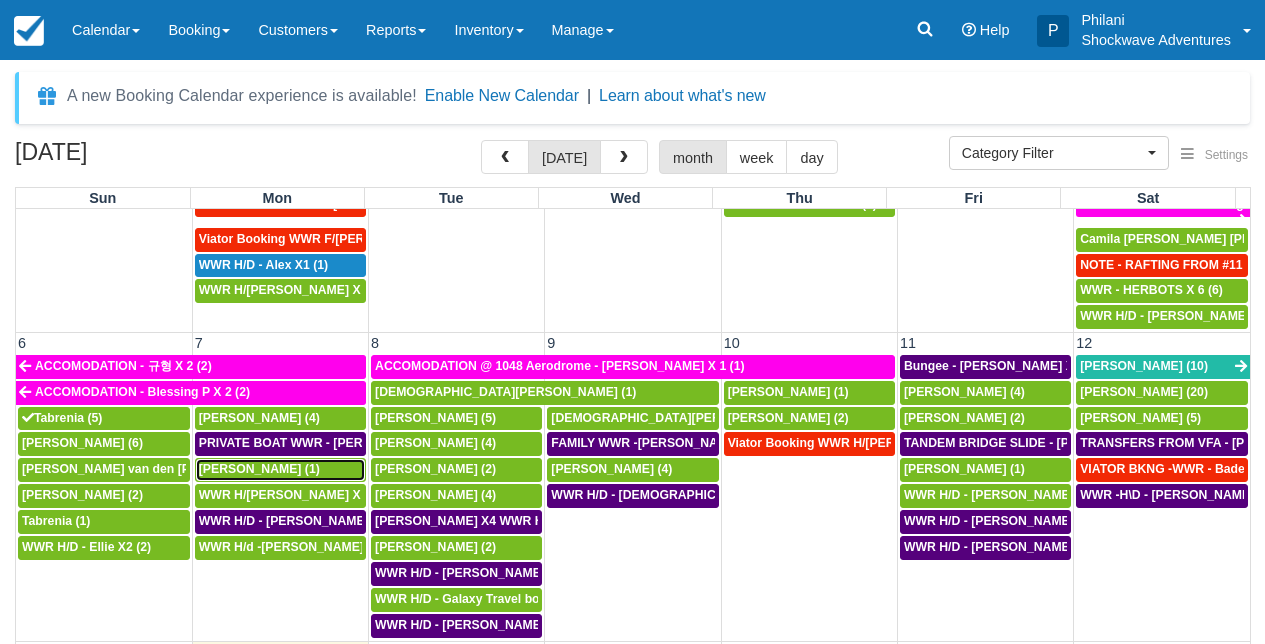 click on "Rainer Baisch (1)" at bounding box center [259, 469] 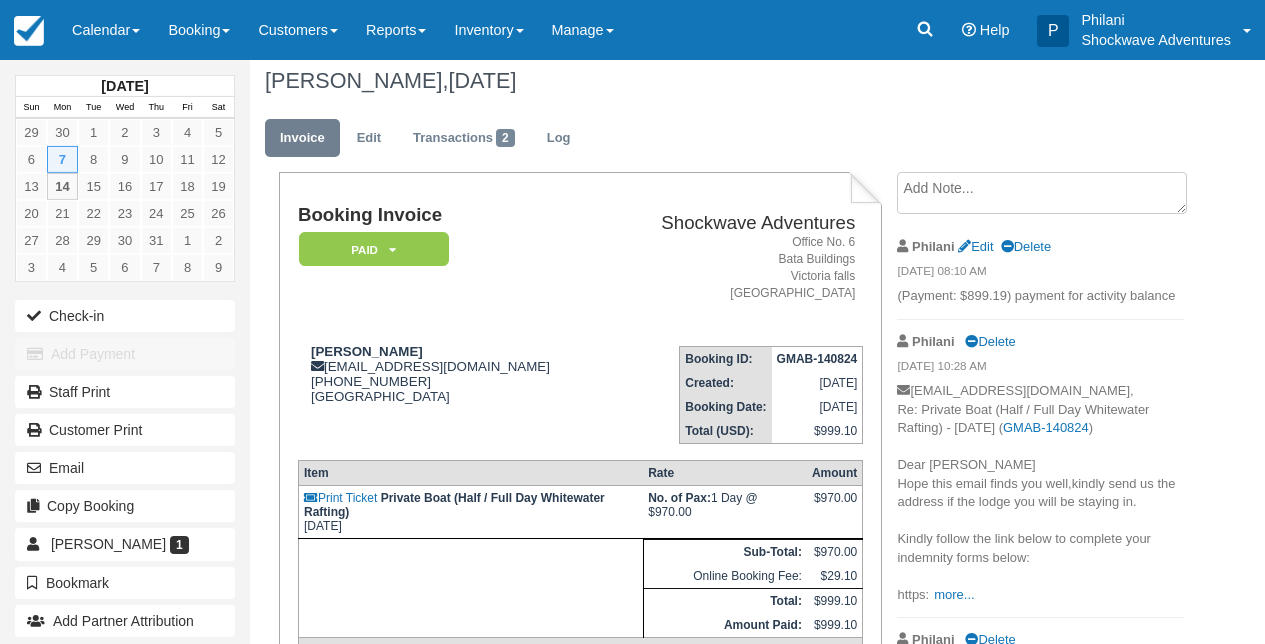 scroll, scrollTop: 0, scrollLeft: 0, axis: both 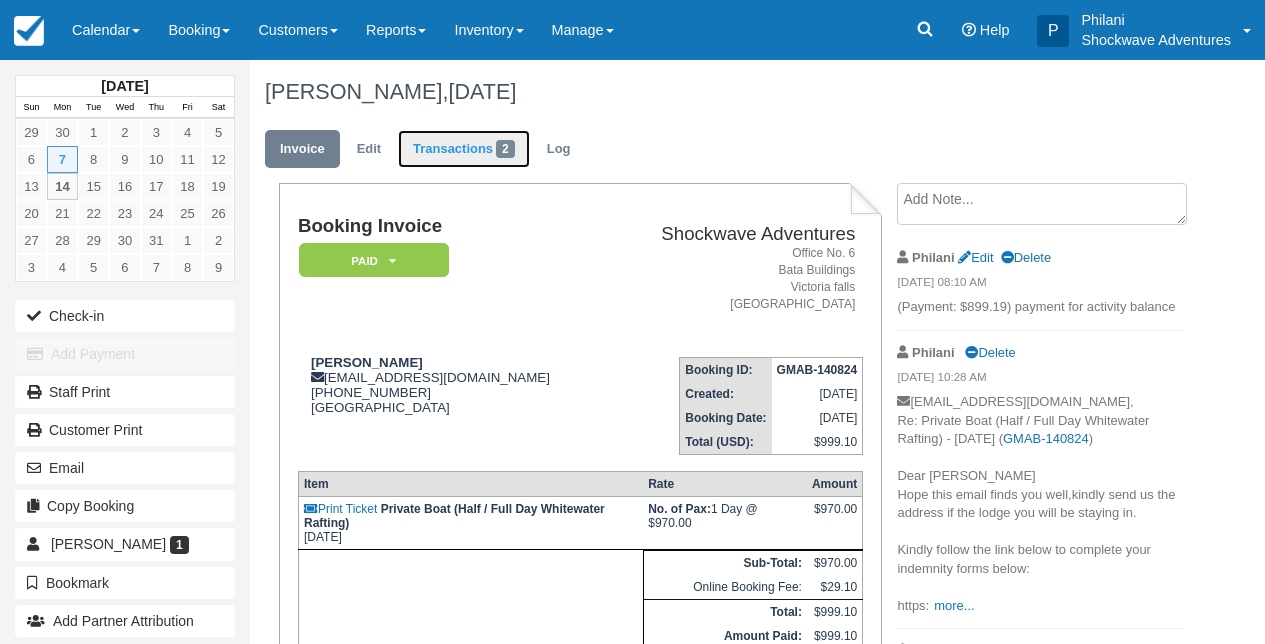 click on "Transactions  2" at bounding box center (464, 149) 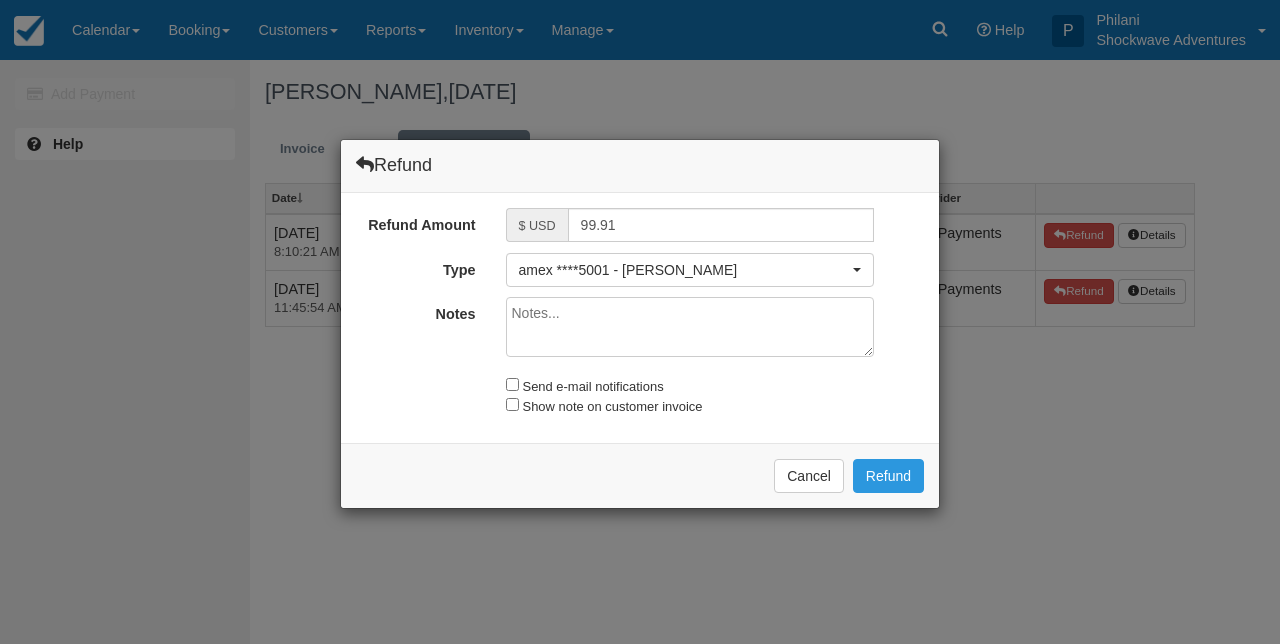scroll, scrollTop: 0, scrollLeft: 0, axis: both 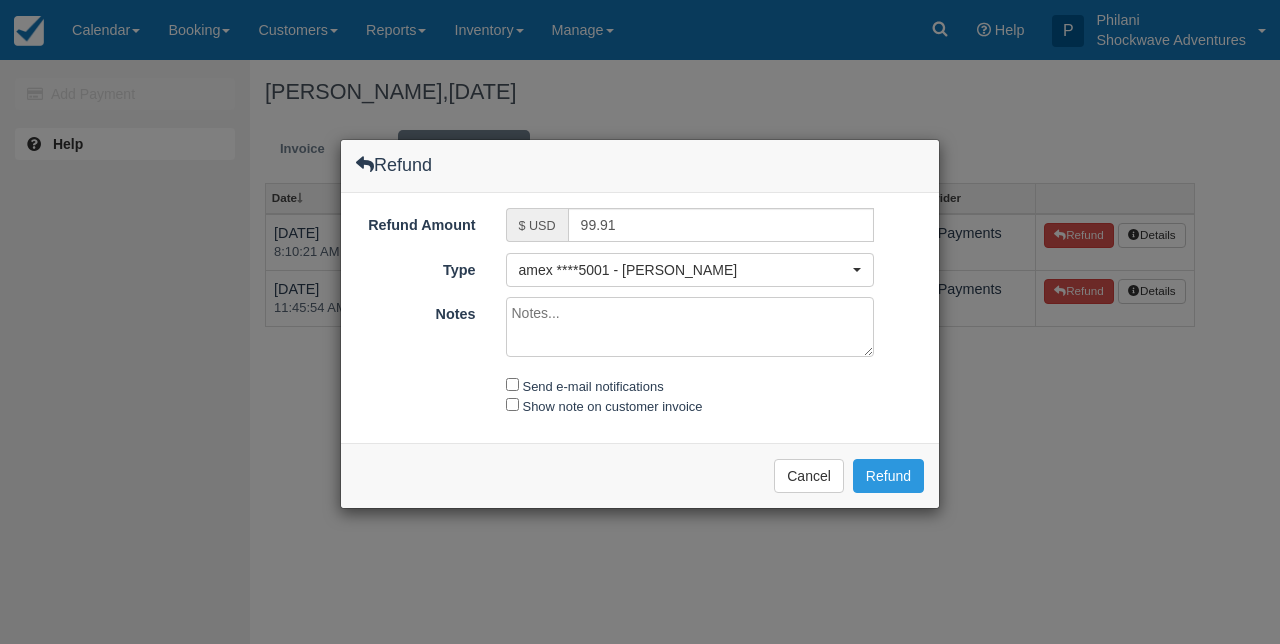 click on "99.91" at bounding box center (721, 225) 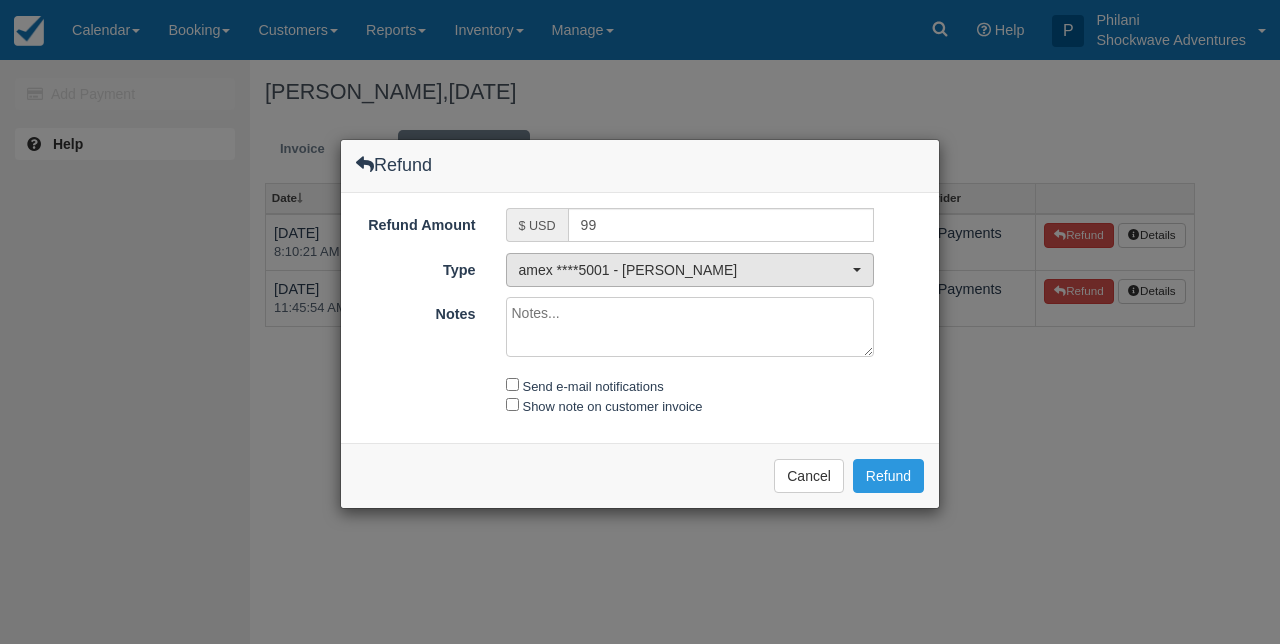 type on "9" 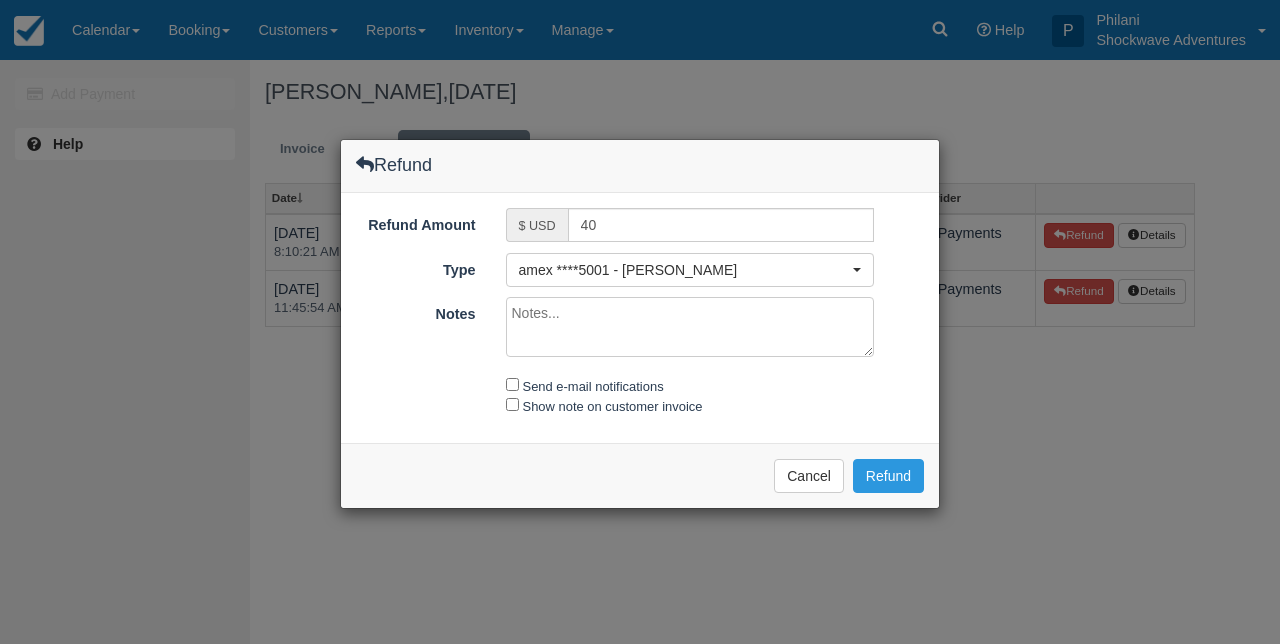 click on "Notes" at bounding box center [690, 327] 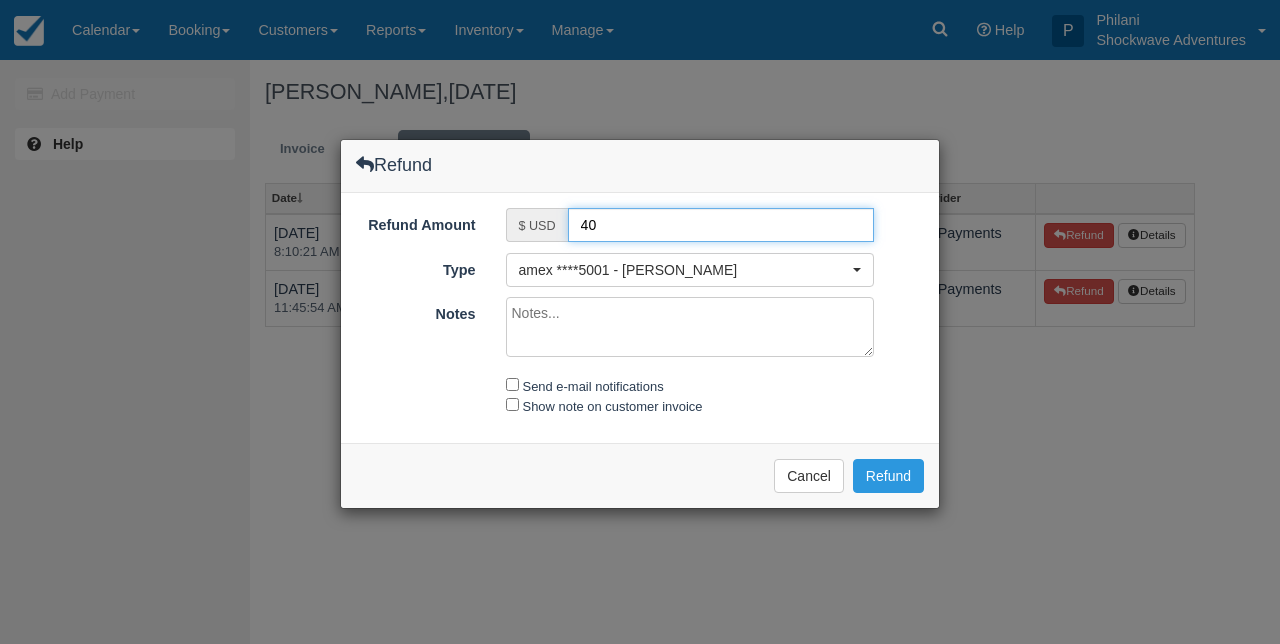 click on "40" at bounding box center [721, 225] 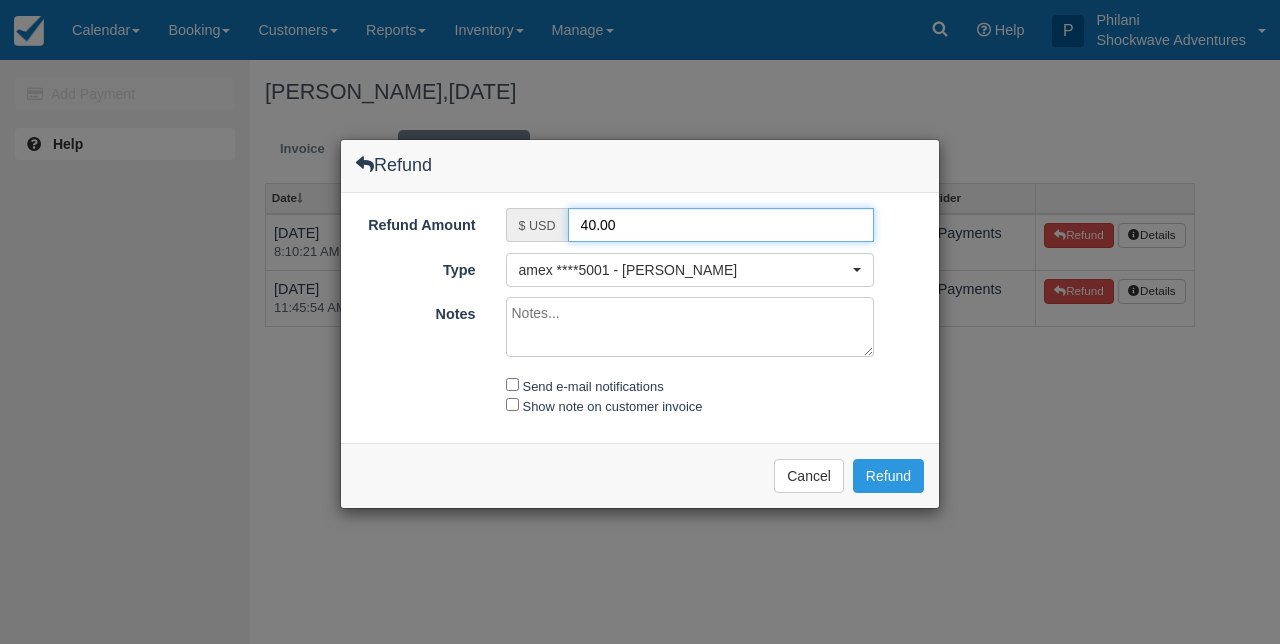 type on "40.00" 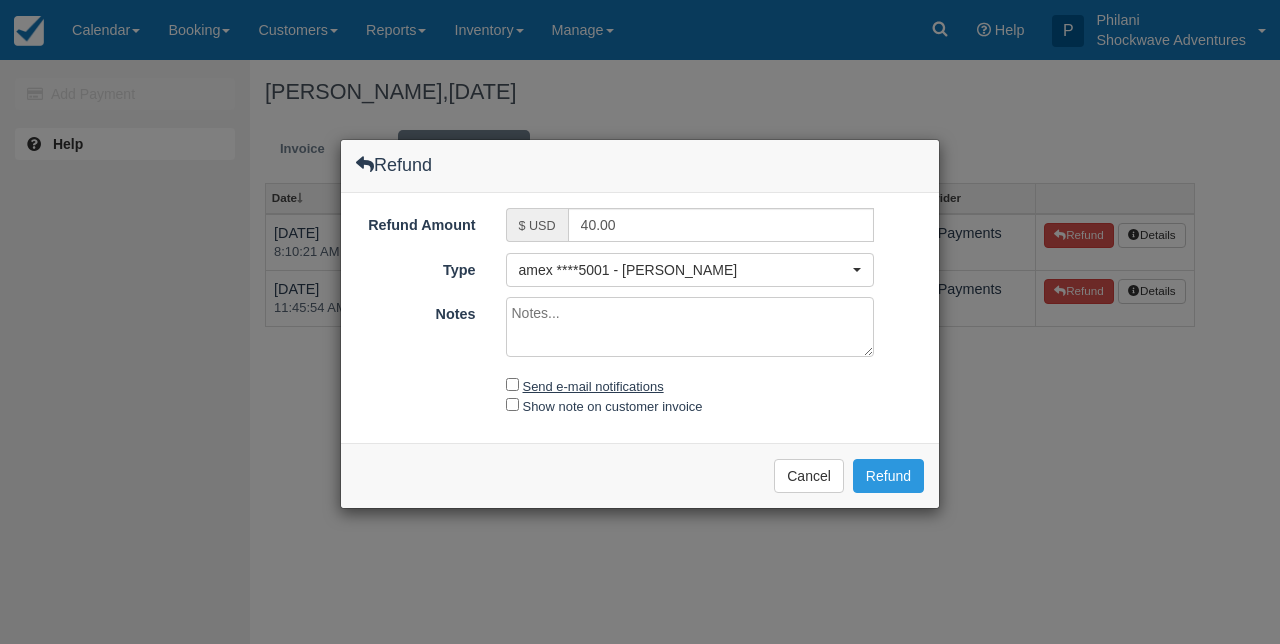 click on "Send e-mail notifications" at bounding box center (593, 386) 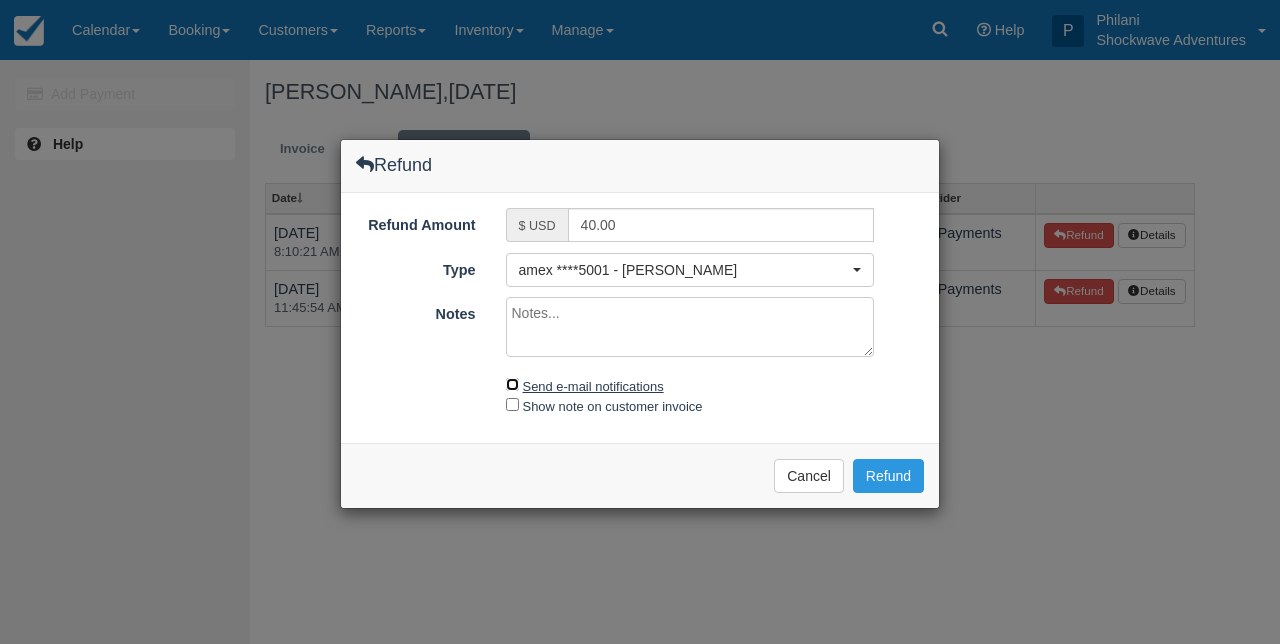 click on "Send e-mail notifications" at bounding box center (512, 384) 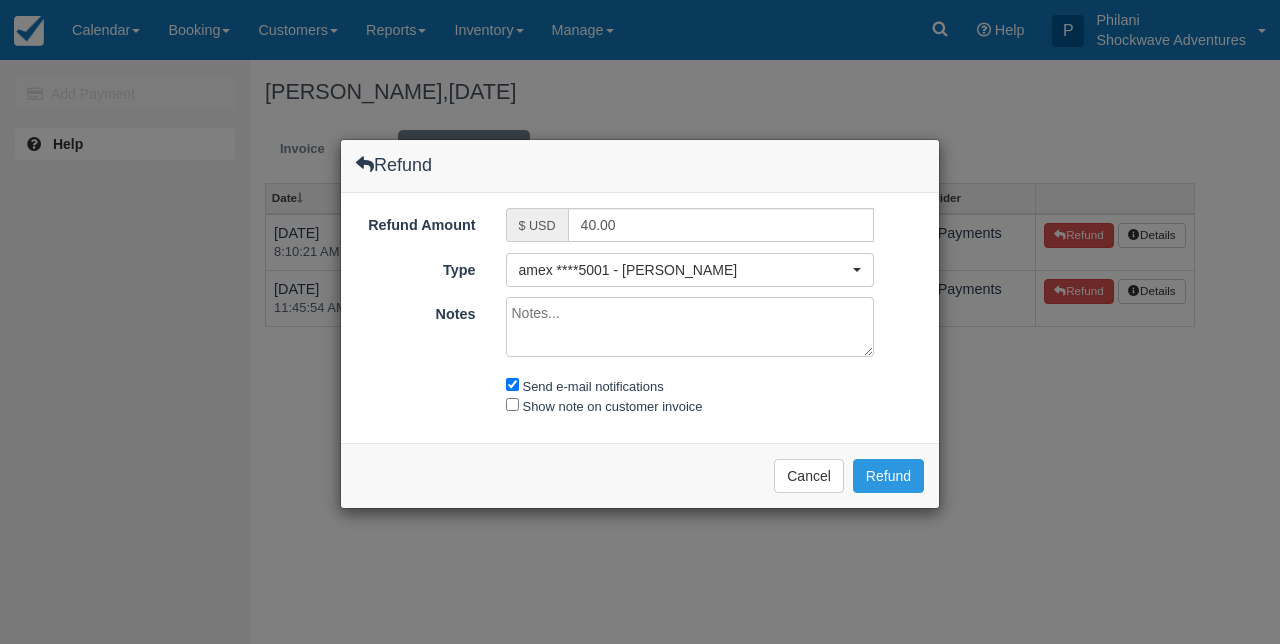 click on "Refund Amount
$ USD
40.00
Type
amex ****5001 - Rainer Baisch     POS - Cash   POS - VISA   POS - MasterCard   POS - AMEX   POS - Credit   POS - Debit   POS - Voucher   Check   Bank Transfer   External Gift Certificate amex ****5001 - Rainer Baisch POS - Cash POS - VISA POS - MasterCard POS - AMEX POS - Credit POS - Debit POS - Voucher Check Bank Transfer External Gift Certificate amex ****5001 - Rainer Baisch
Notes
Send e-mail notifications
Show note on customer invoice" at bounding box center (640, 318) 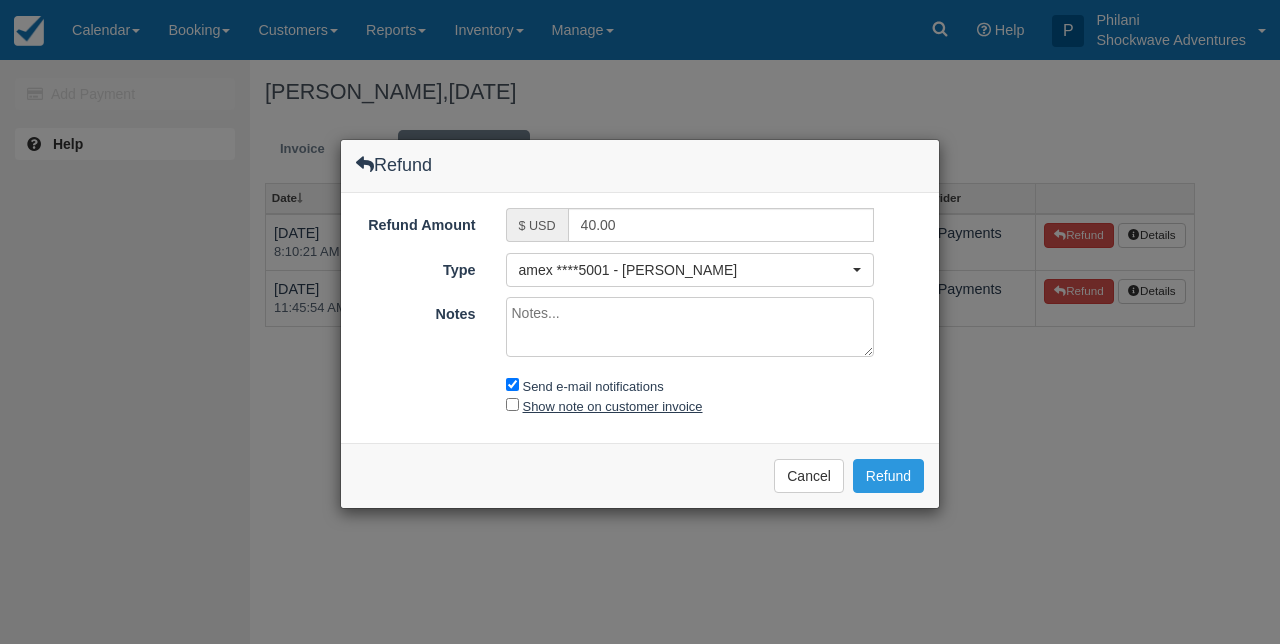 click on "Show note on customer invoice" at bounding box center (613, 406) 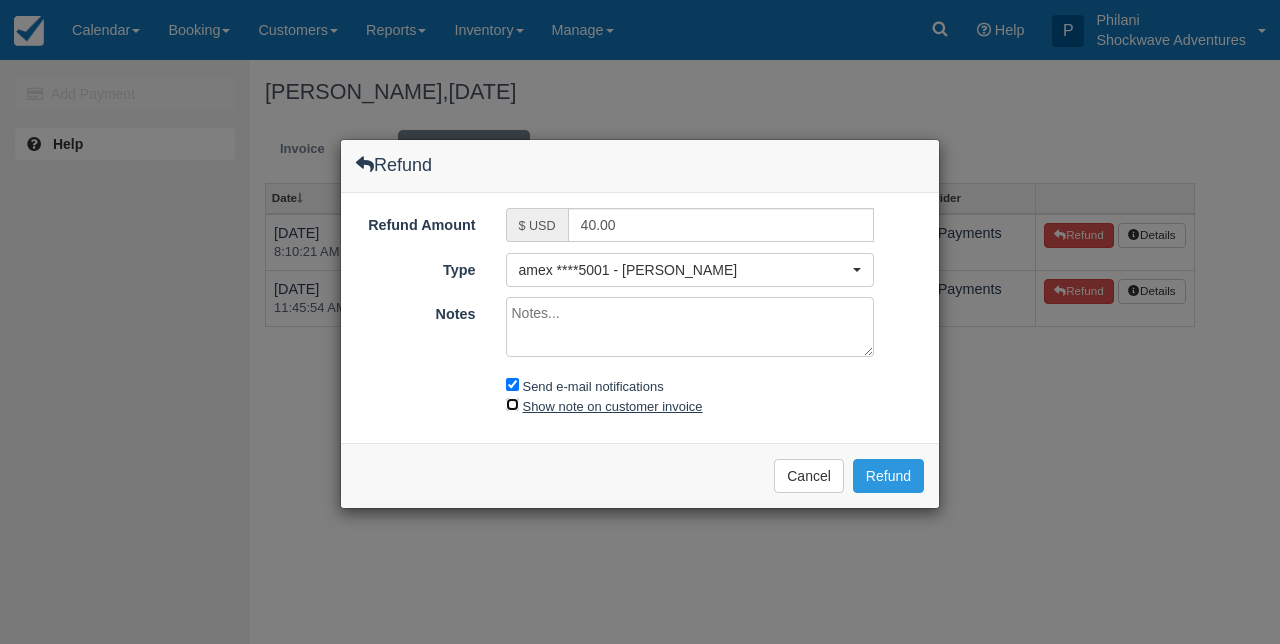 click on "Show note on customer invoice" at bounding box center [512, 404] 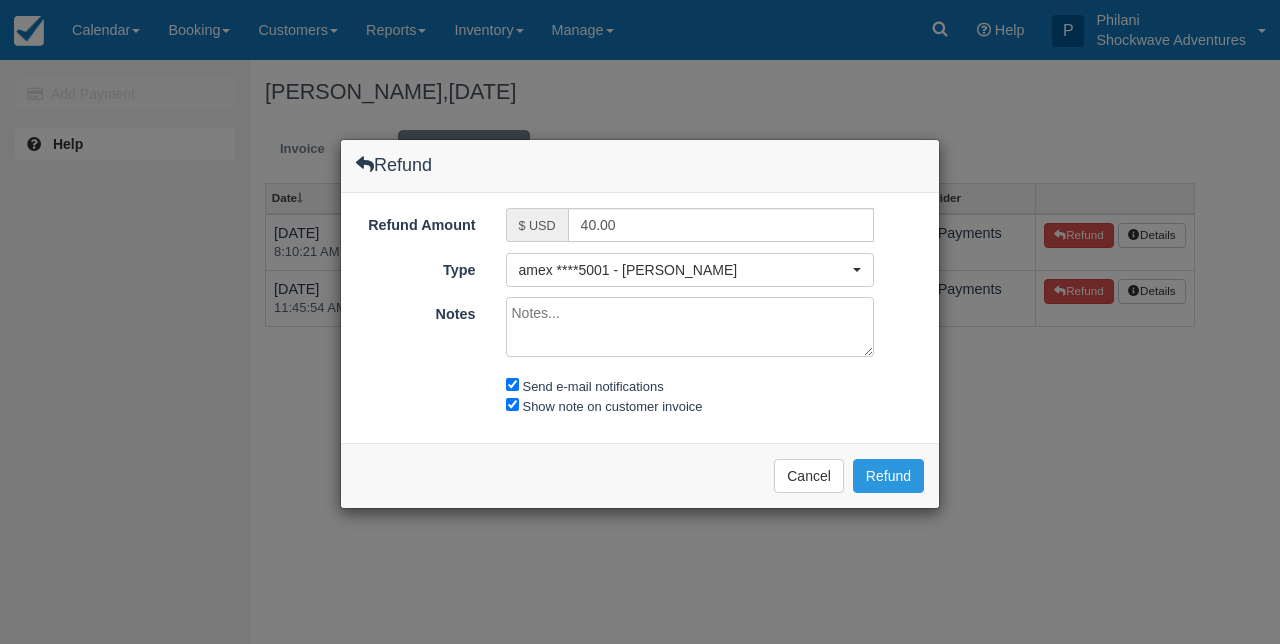 click on "Notes" at bounding box center [690, 327] 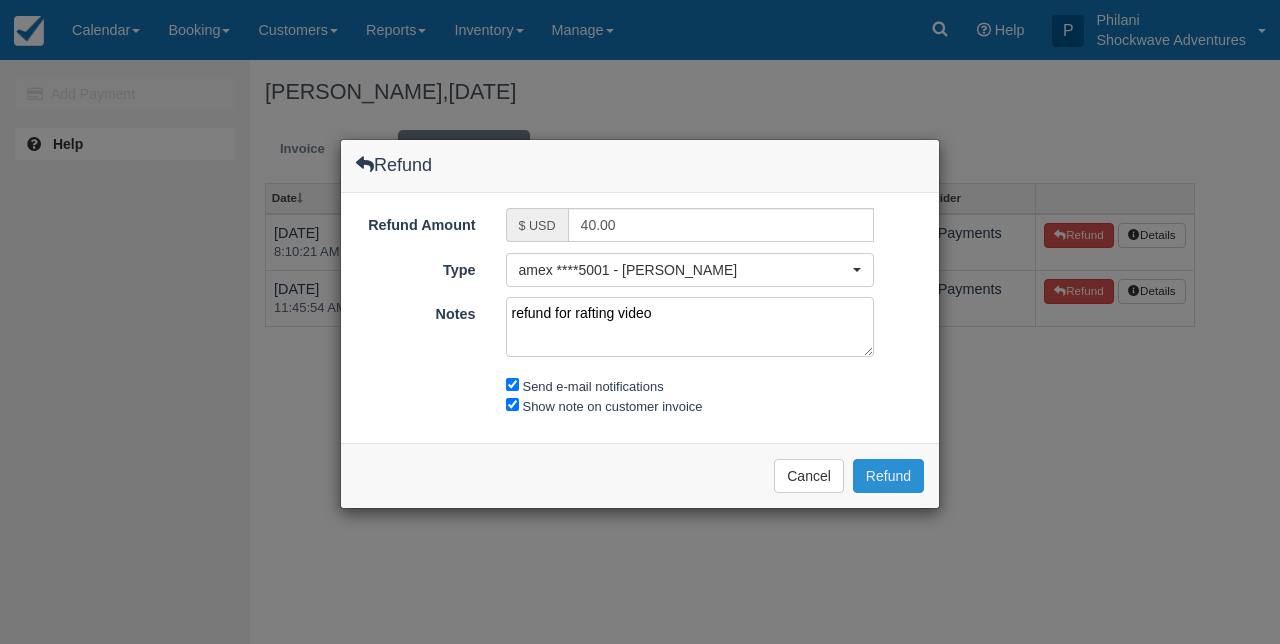 type on "refund for rafting video" 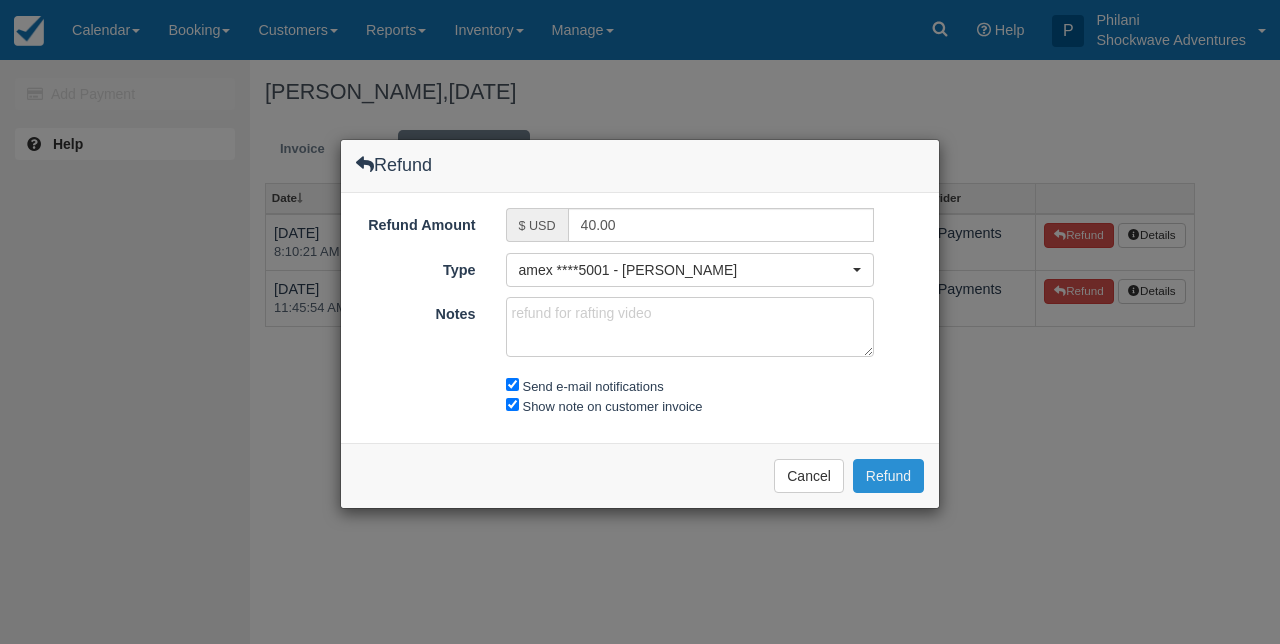 click on "Refund" at bounding box center (888, 476) 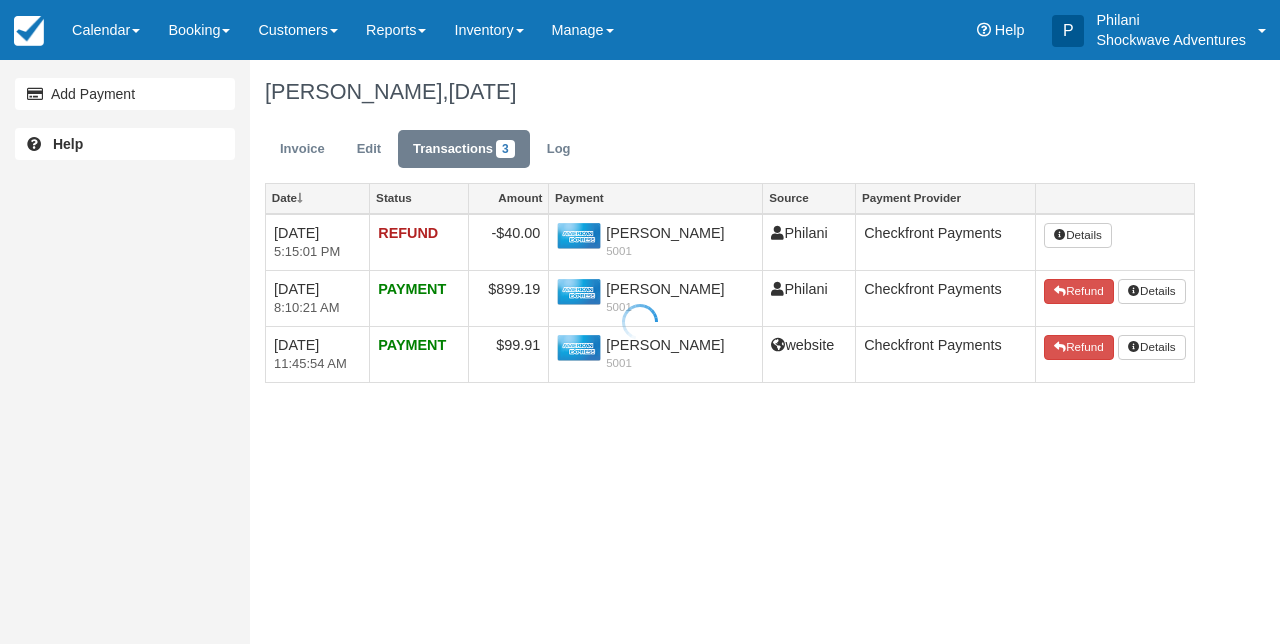 scroll, scrollTop: 0, scrollLeft: 0, axis: both 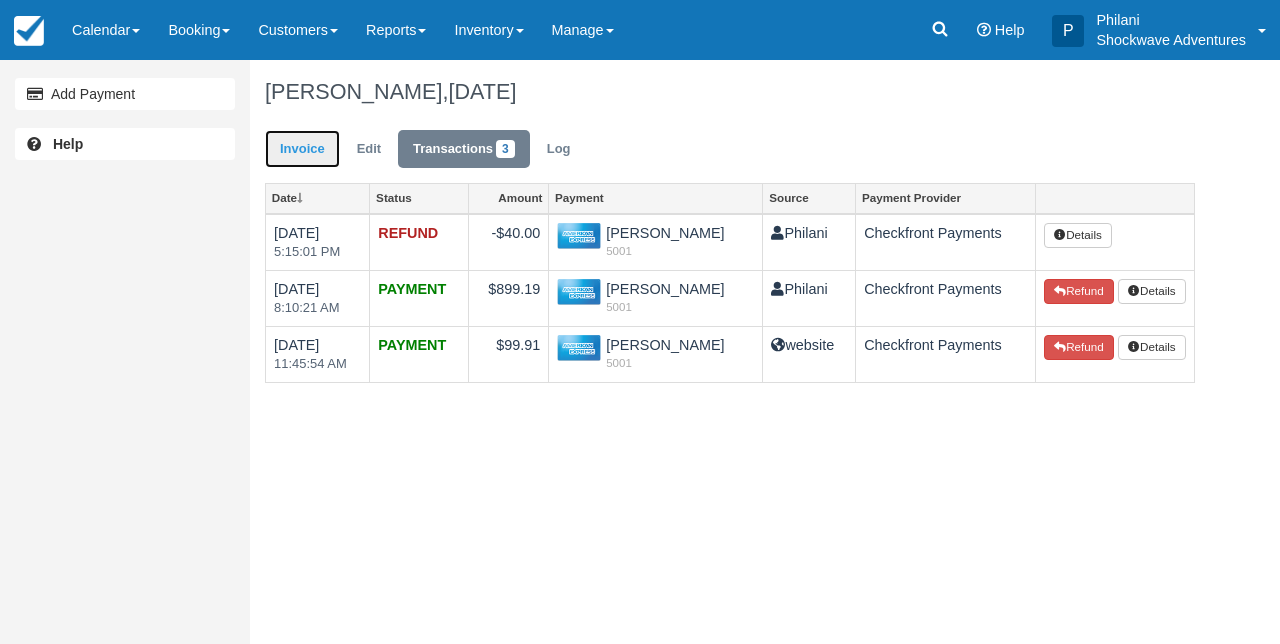 click on "Invoice" at bounding box center [302, 149] 